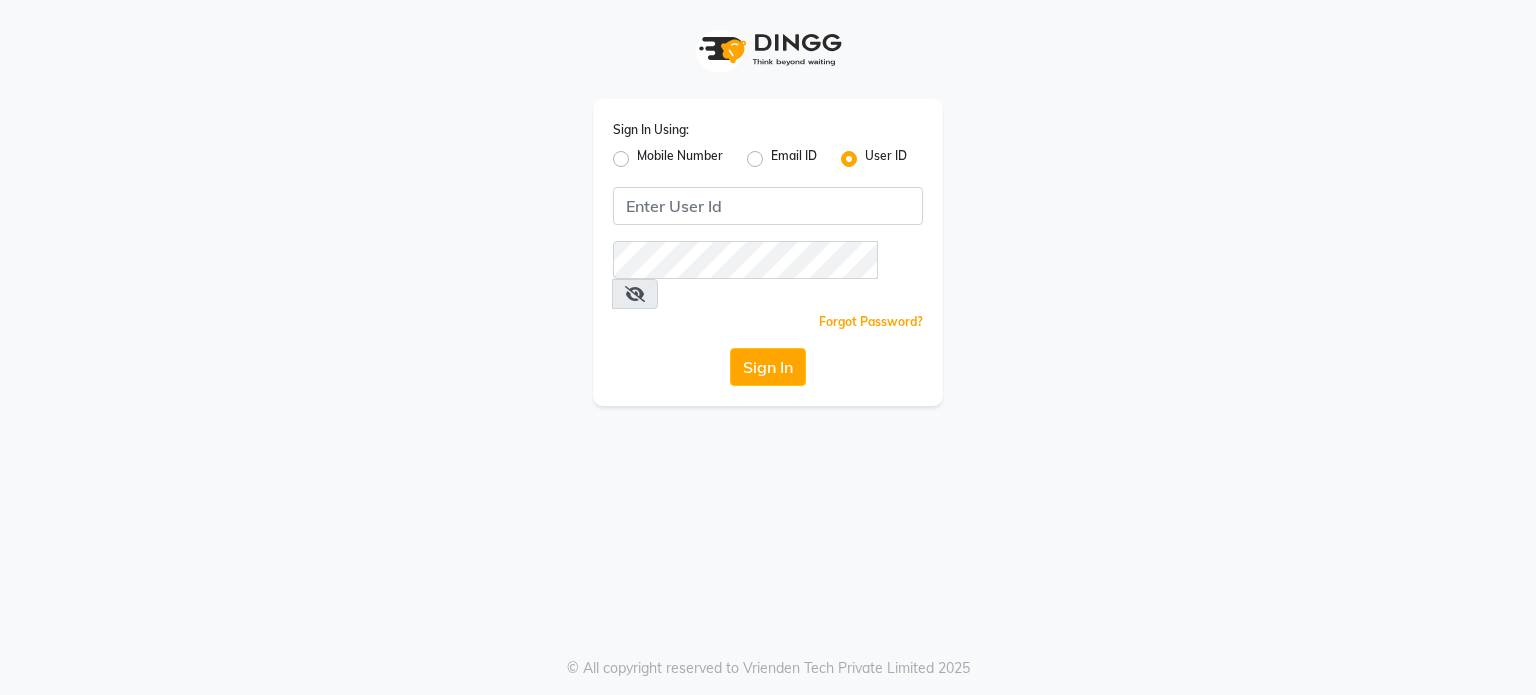 scroll, scrollTop: 0, scrollLeft: 0, axis: both 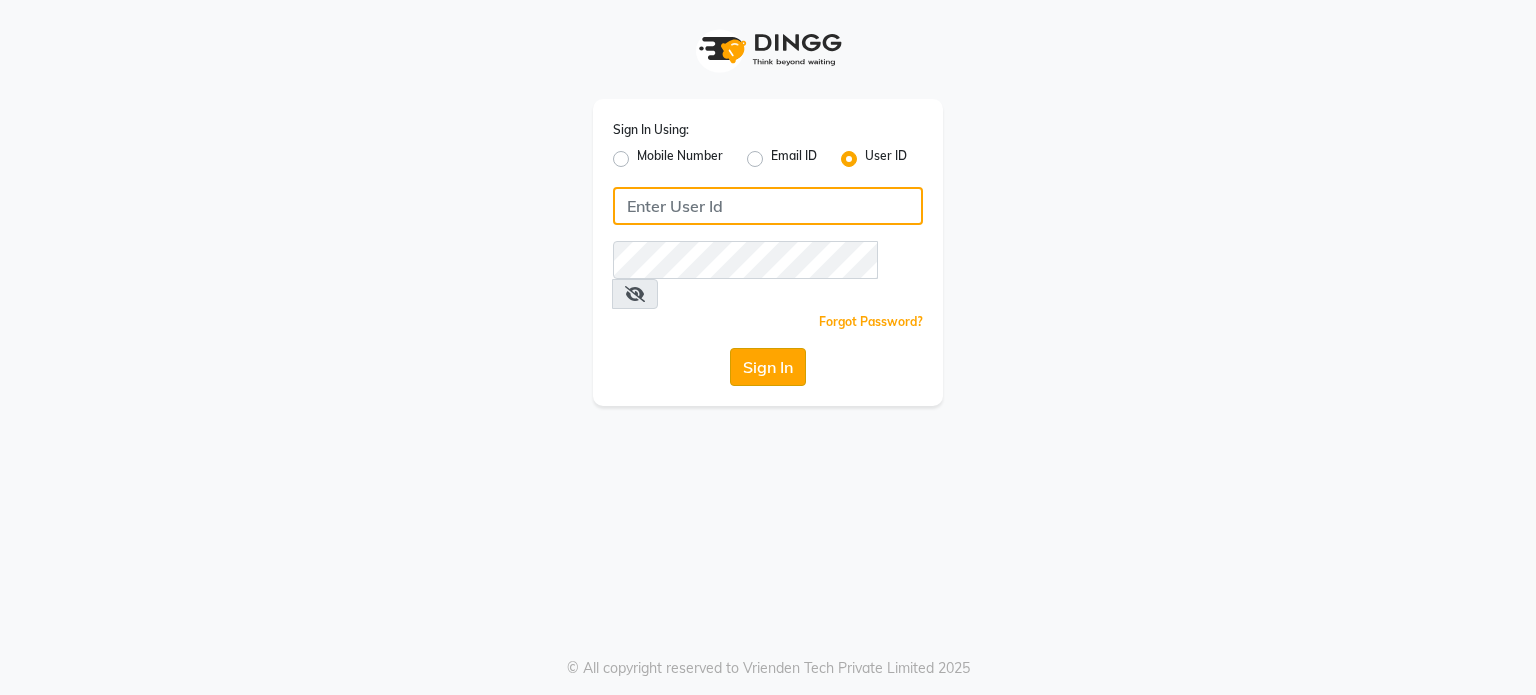 type on "lasuranspa" 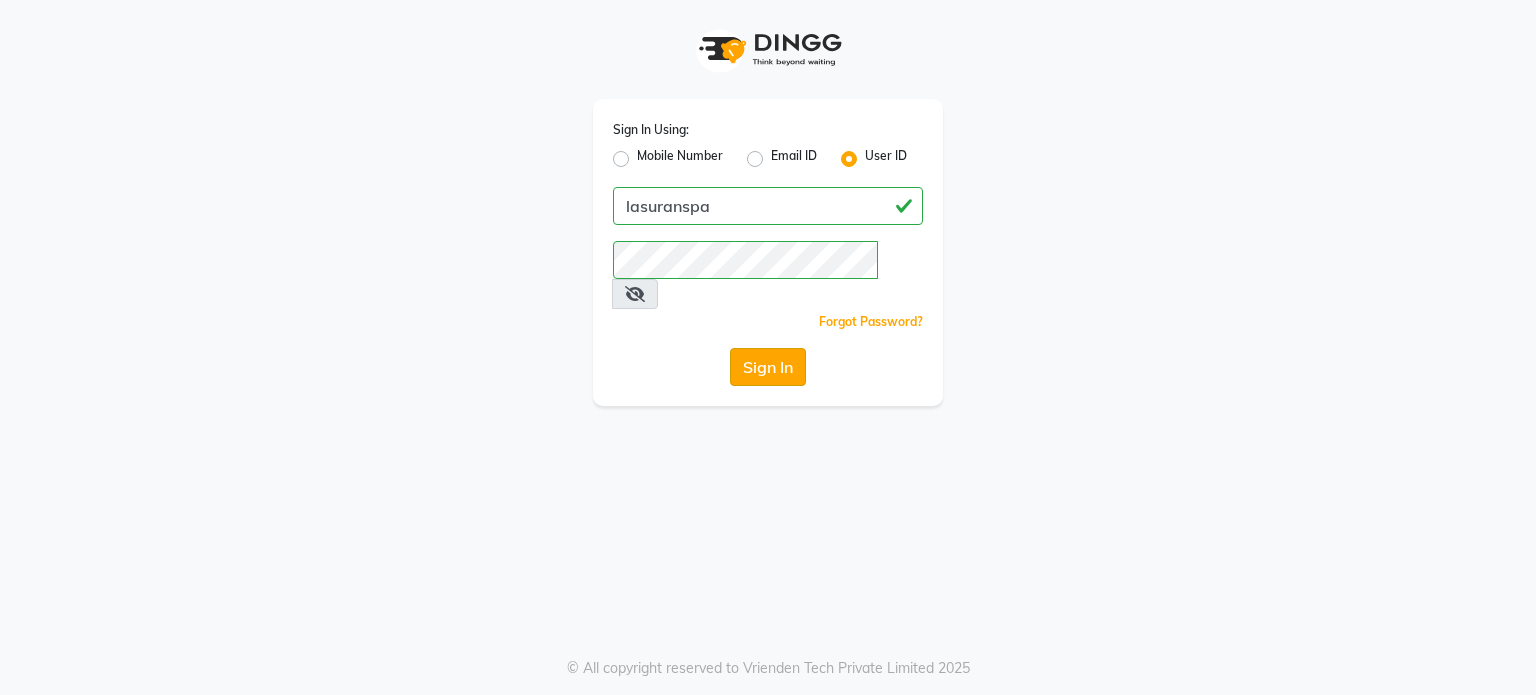 click on "Sign In" 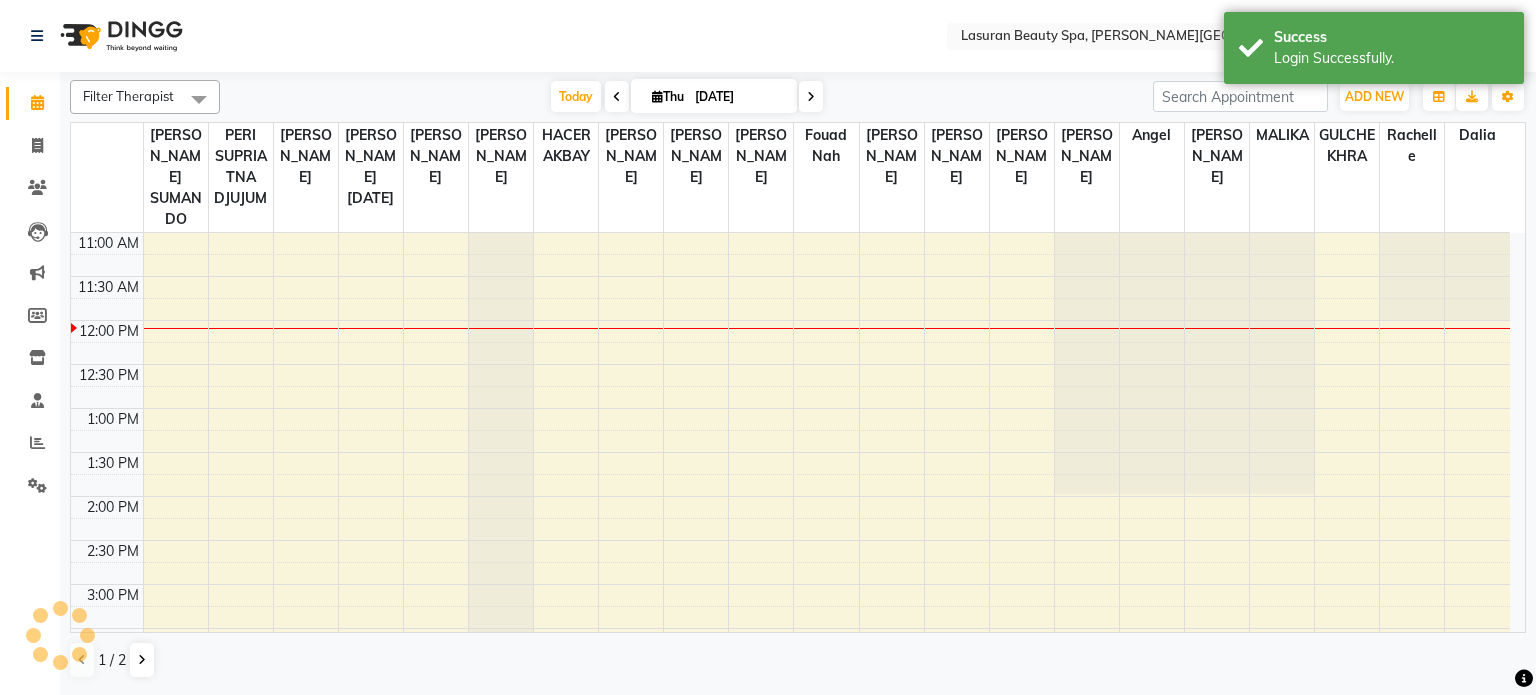 scroll, scrollTop: 0, scrollLeft: 0, axis: both 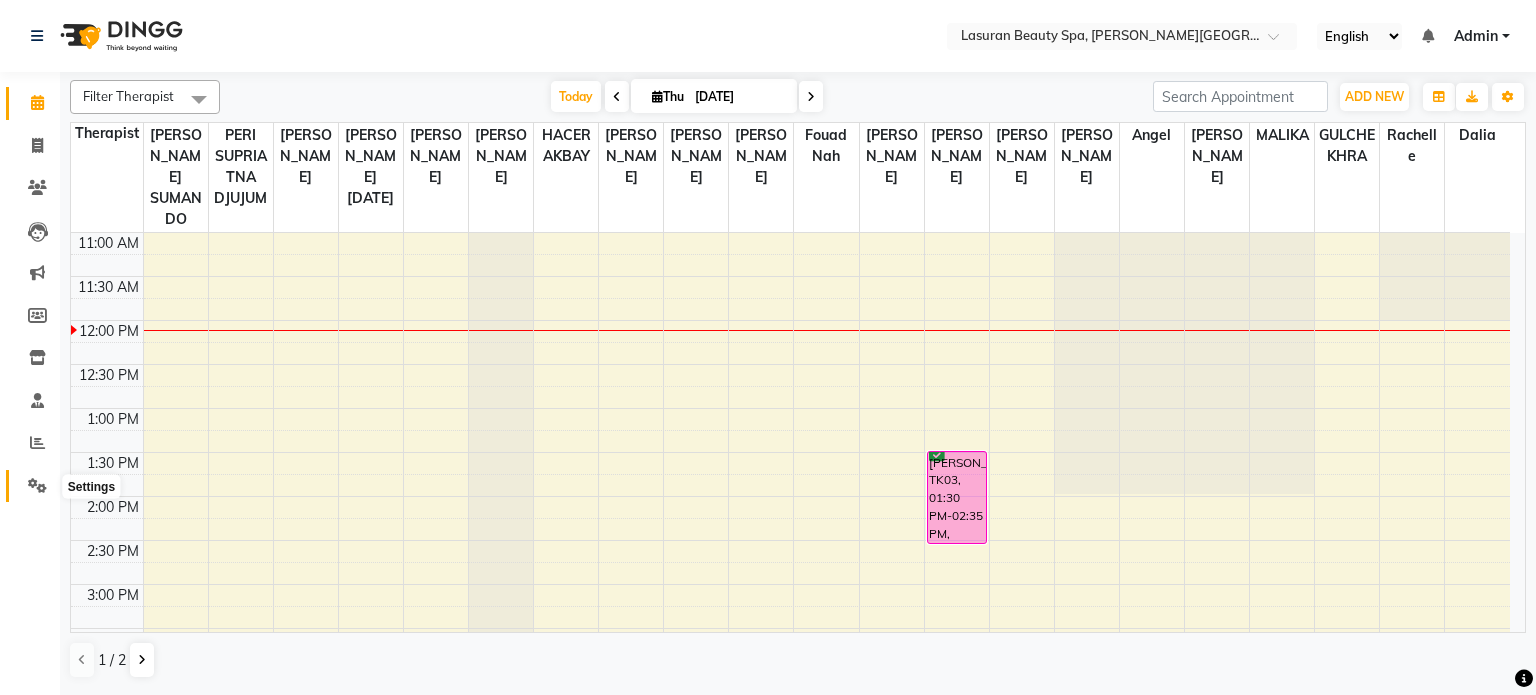 click 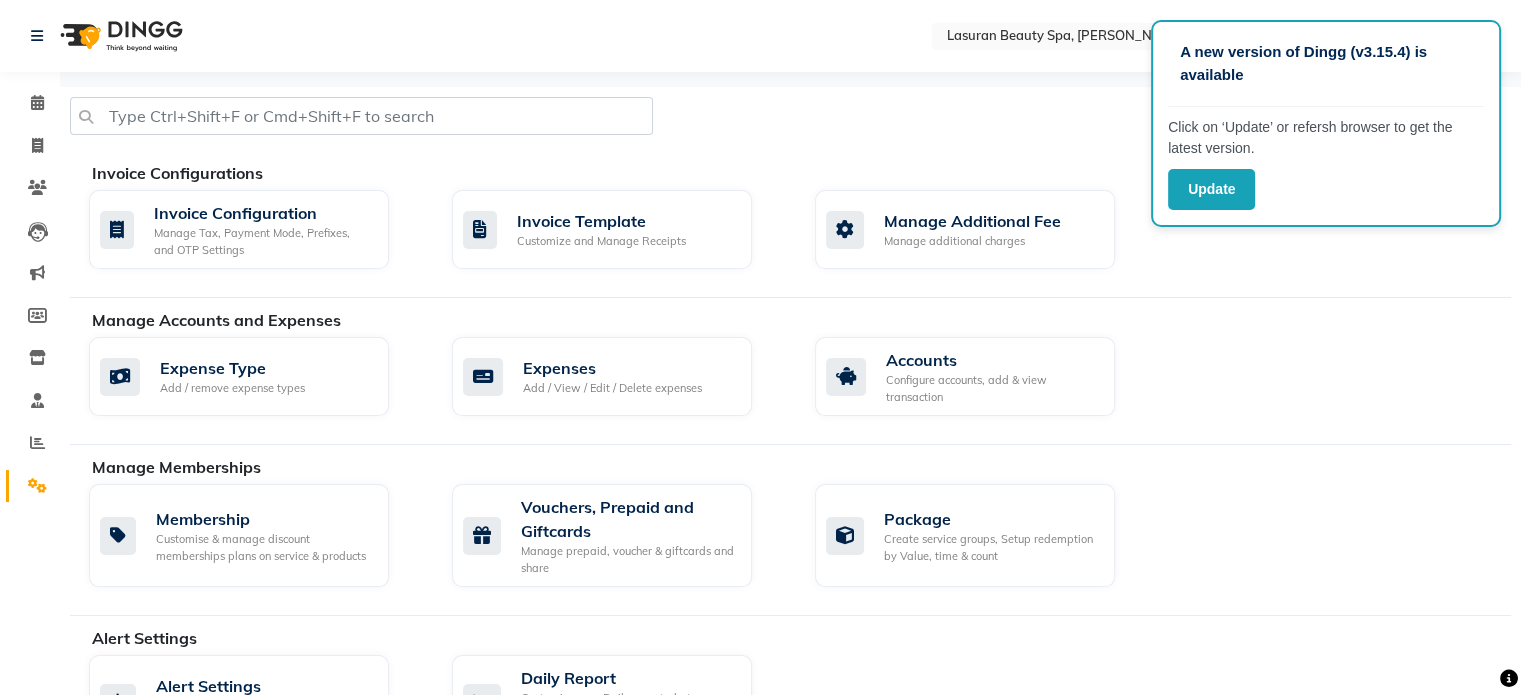 click 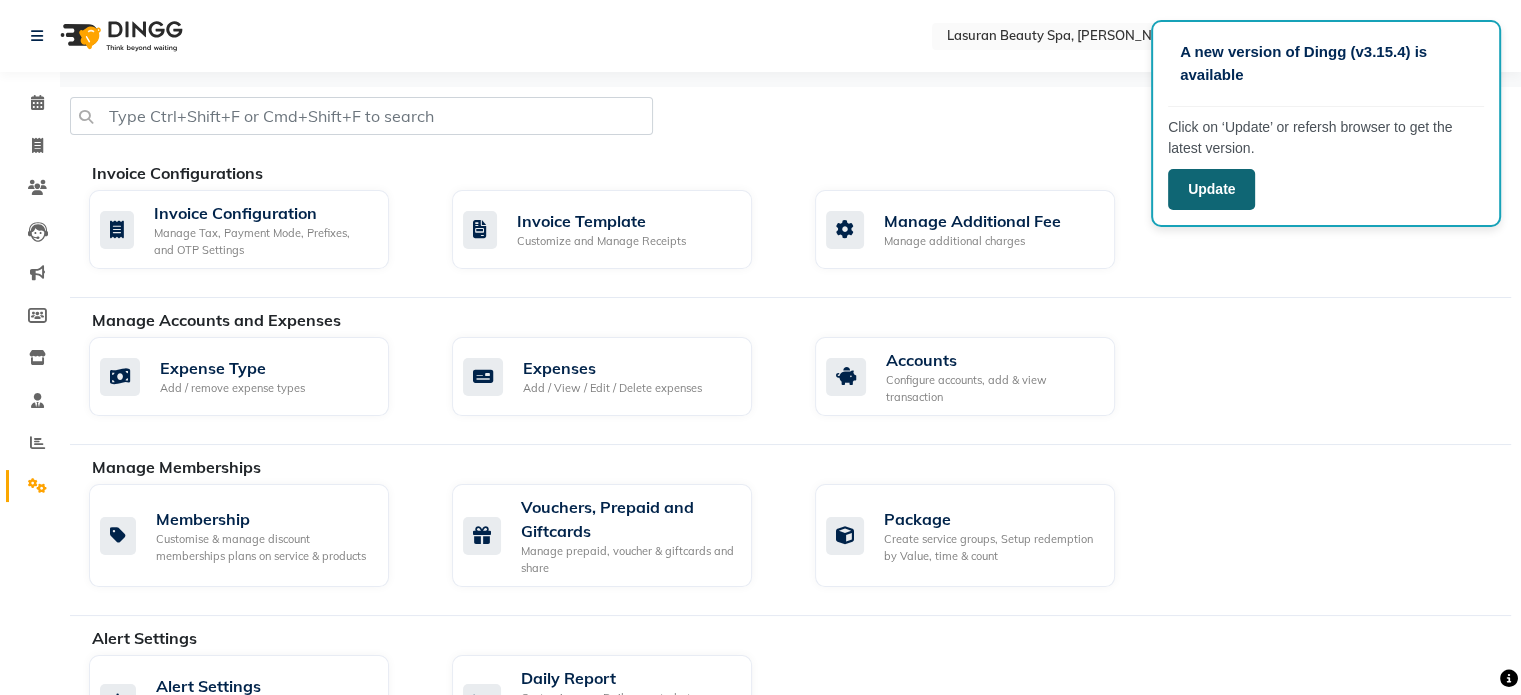 click on "Update" 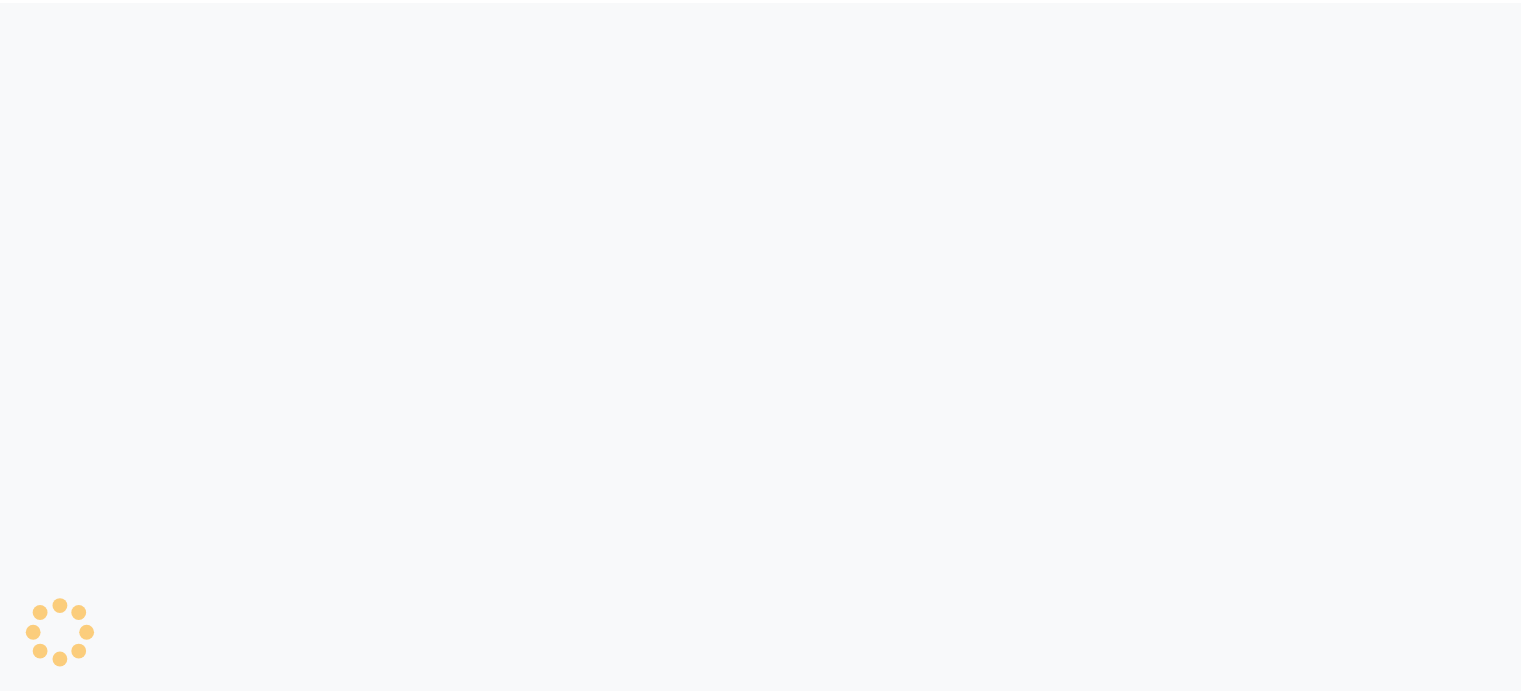 scroll, scrollTop: 0, scrollLeft: 0, axis: both 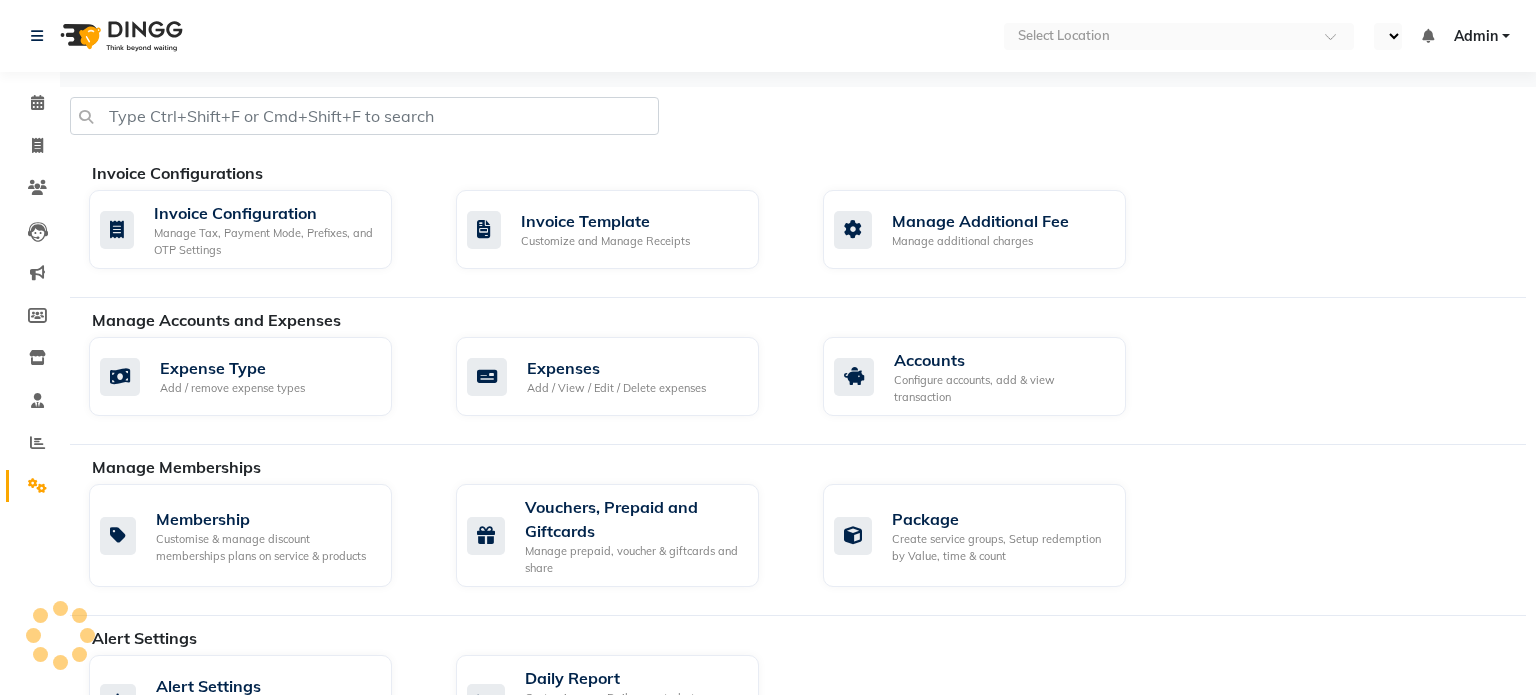 select on "en" 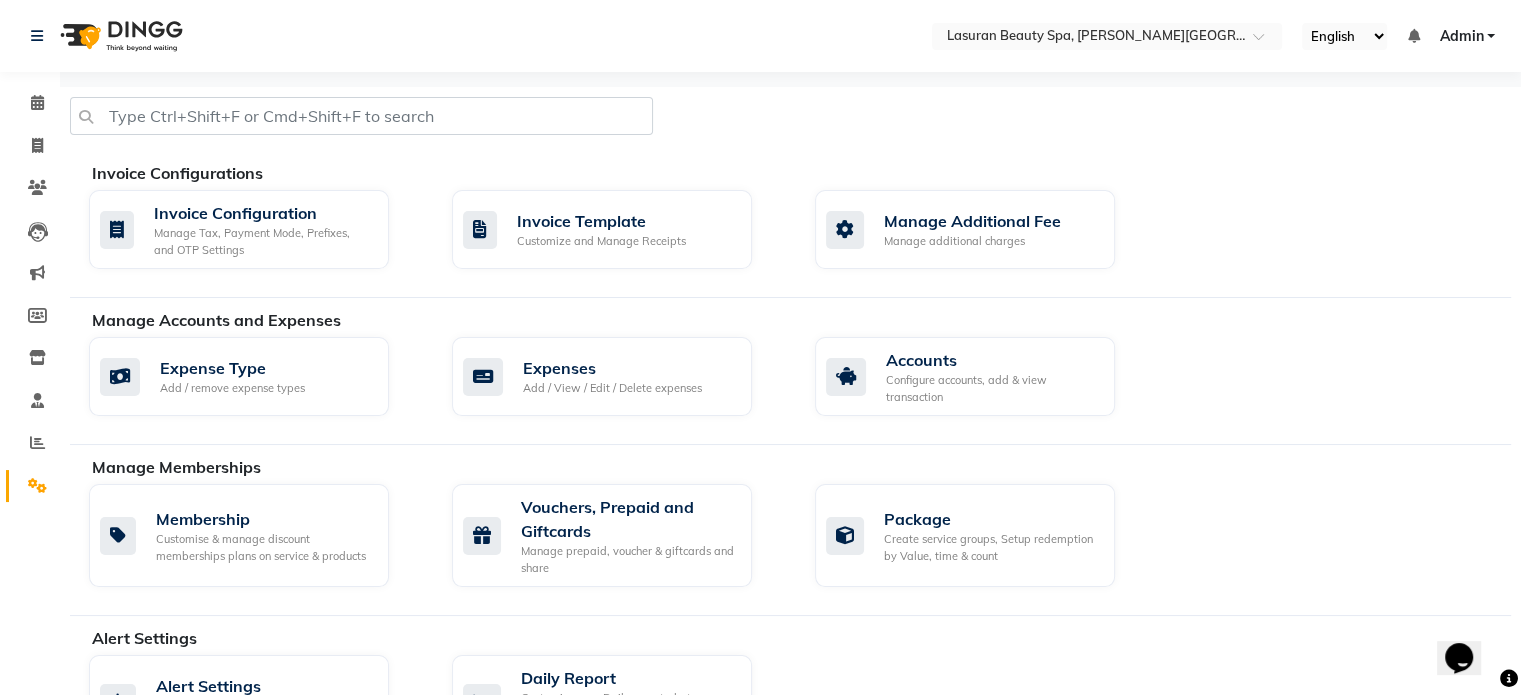 scroll, scrollTop: 0, scrollLeft: 0, axis: both 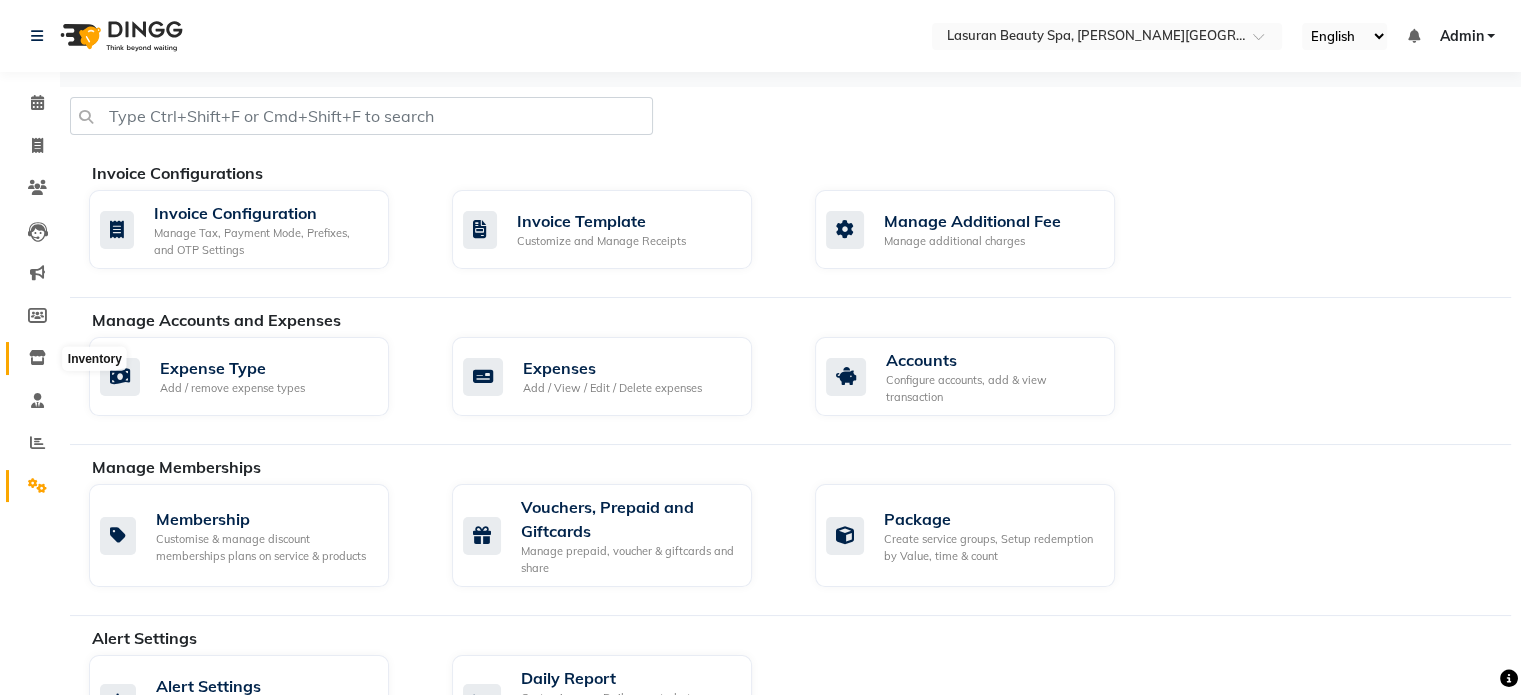 click 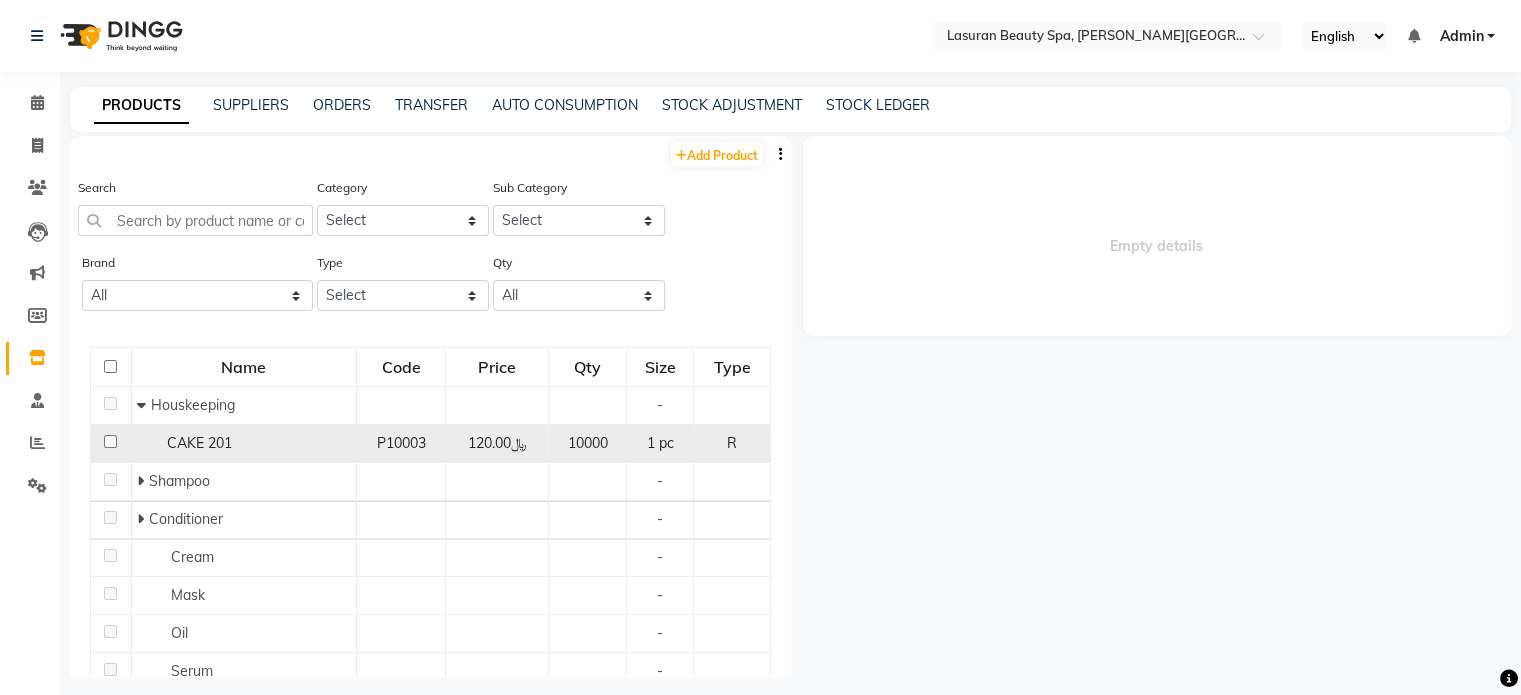 scroll, scrollTop: 186, scrollLeft: 0, axis: vertical 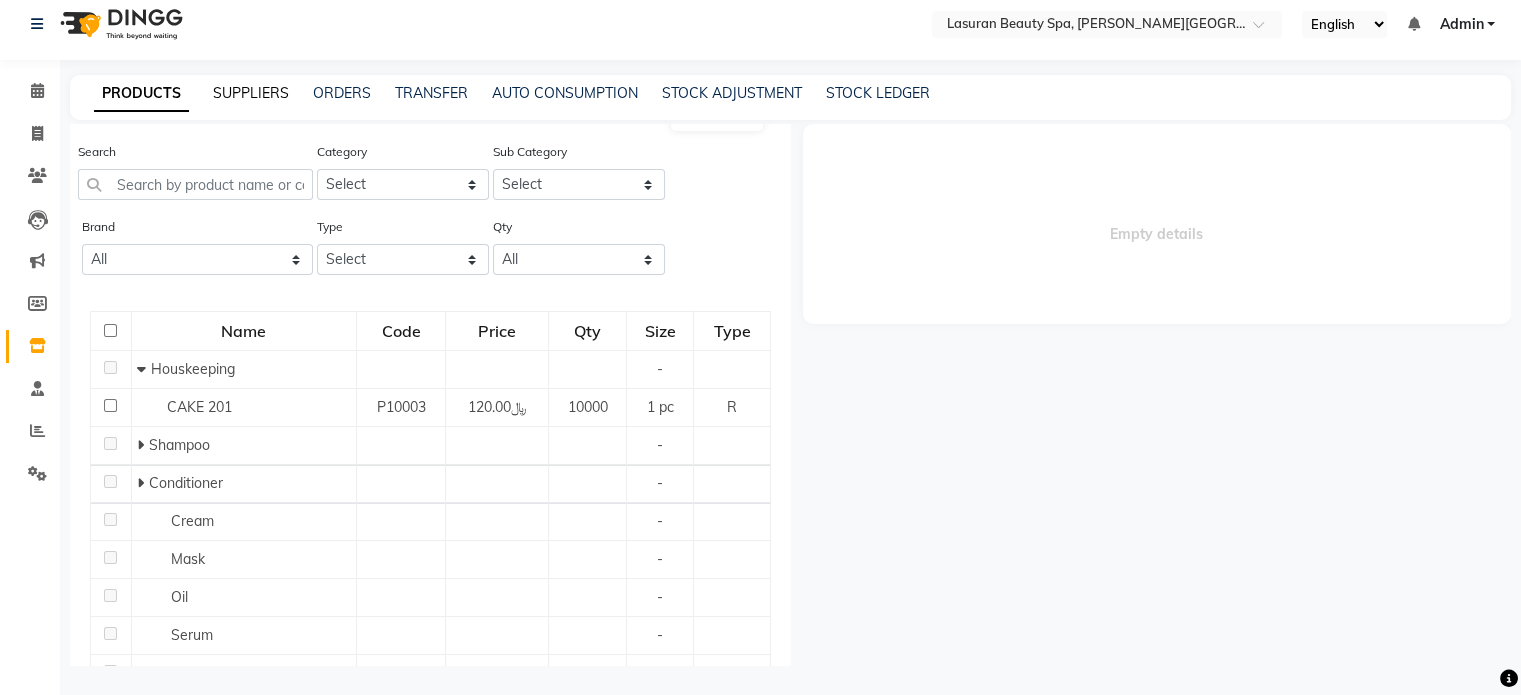 click on "SUPPLIERS" 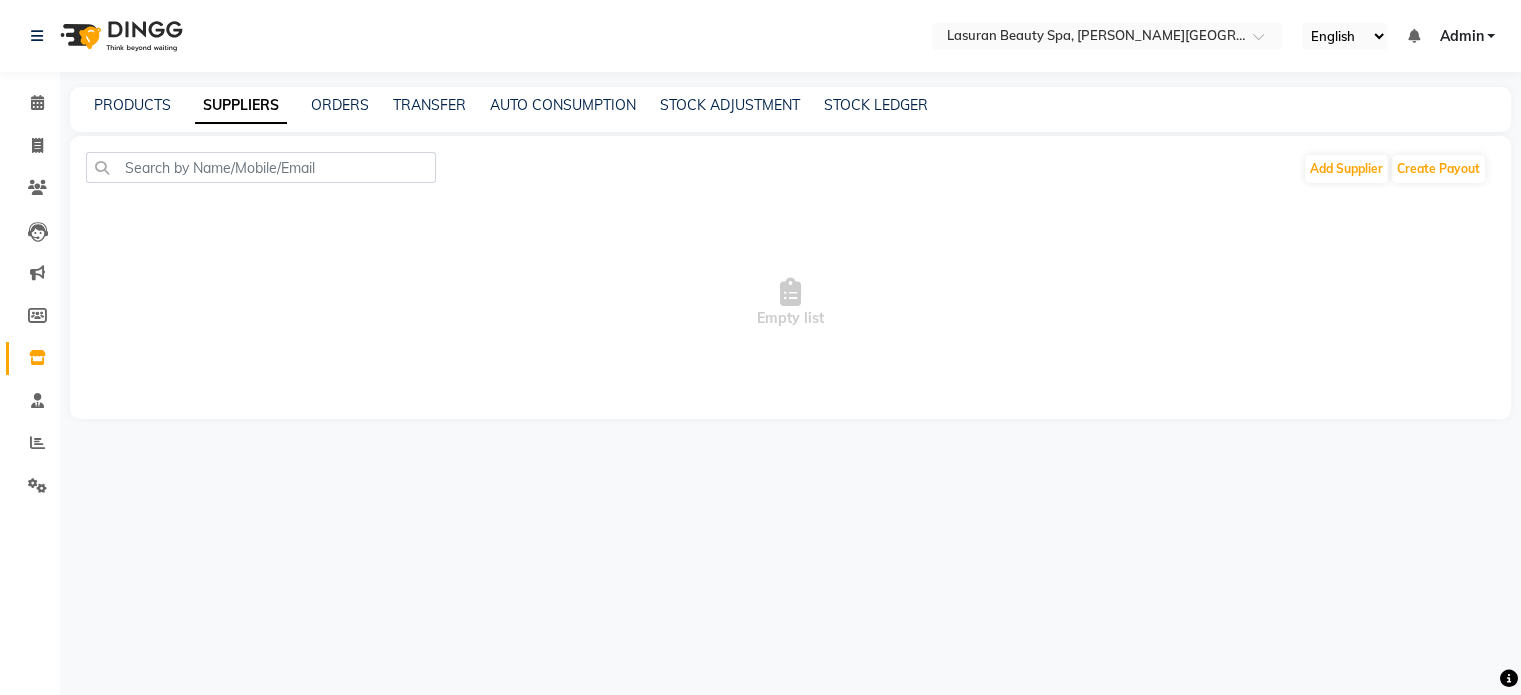 scroll, scrollTop: 0, scrollLeft: 0, axis: both 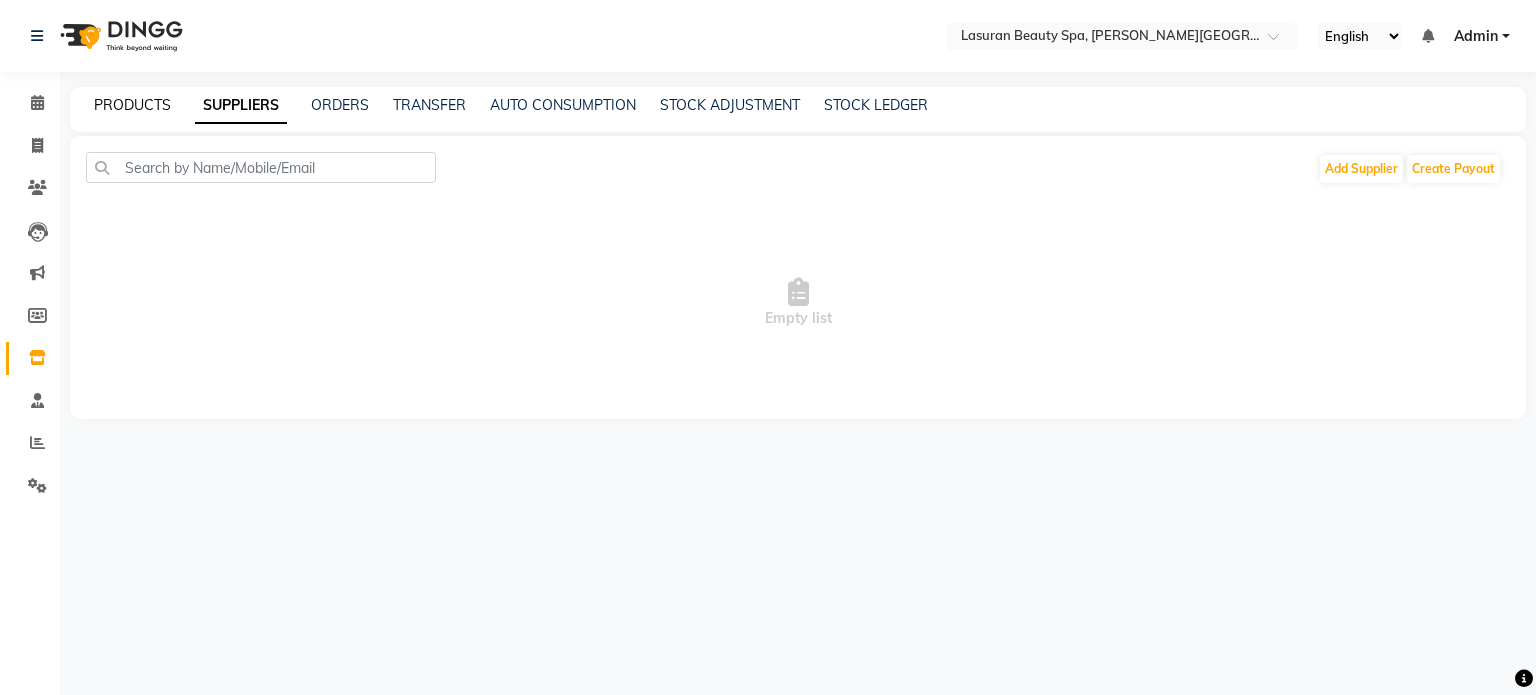 click on "PRODUCTS" 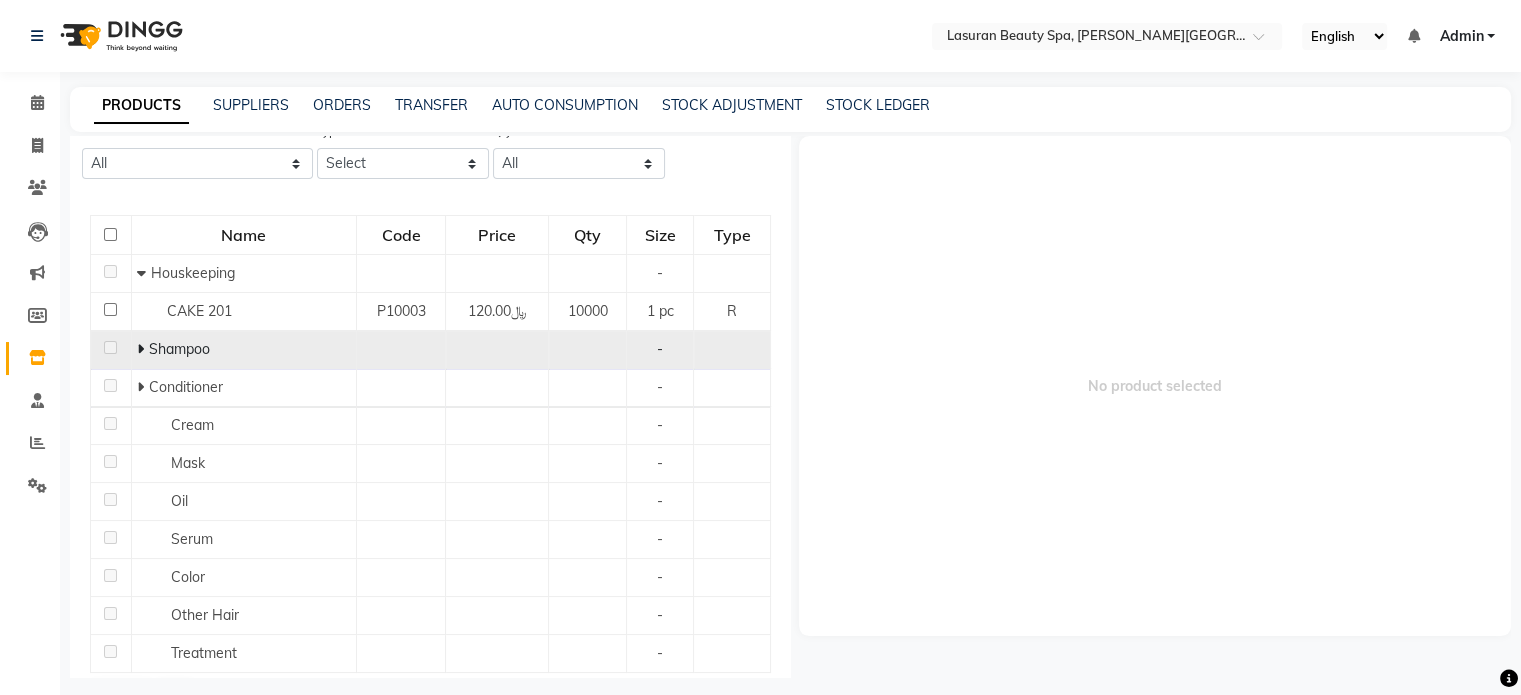 scroll, scrollTop: 186, scrollLeft: 0, axis: vertical 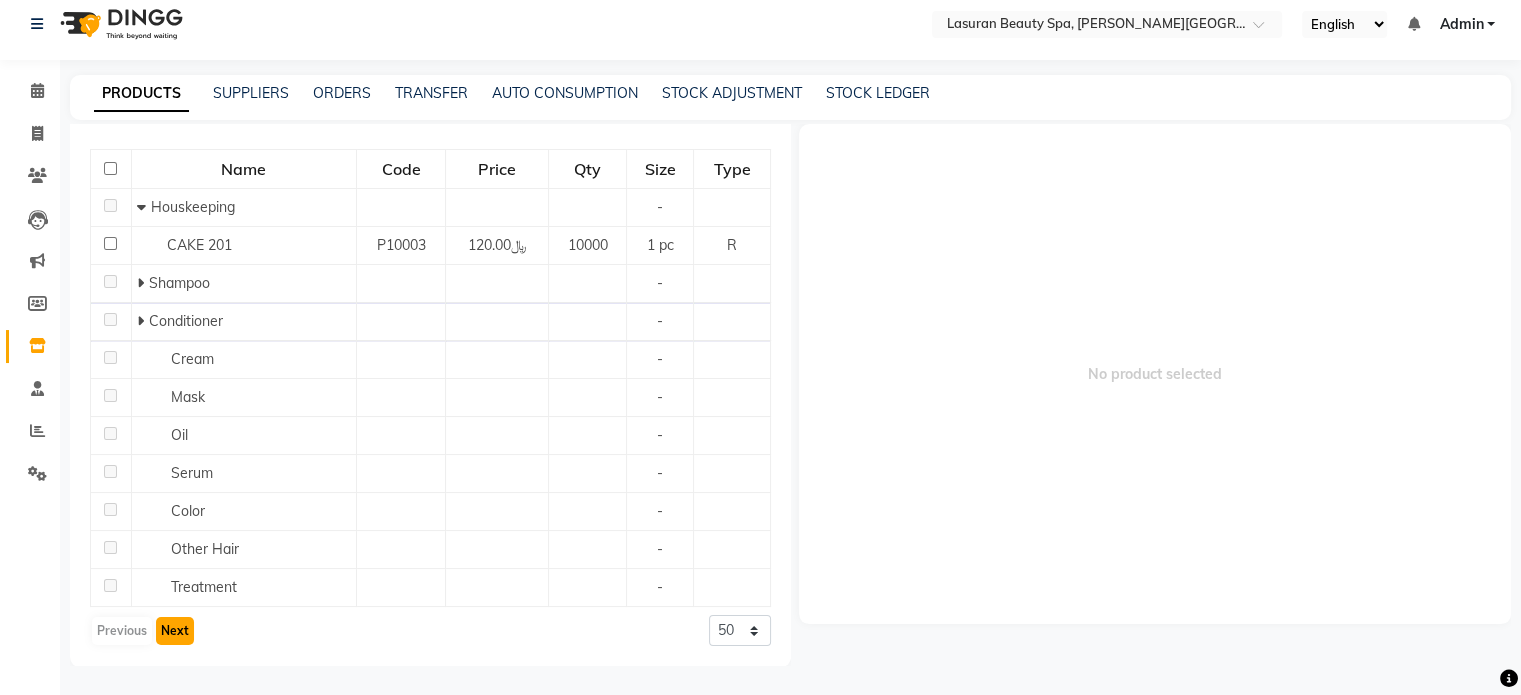 click on "Next" 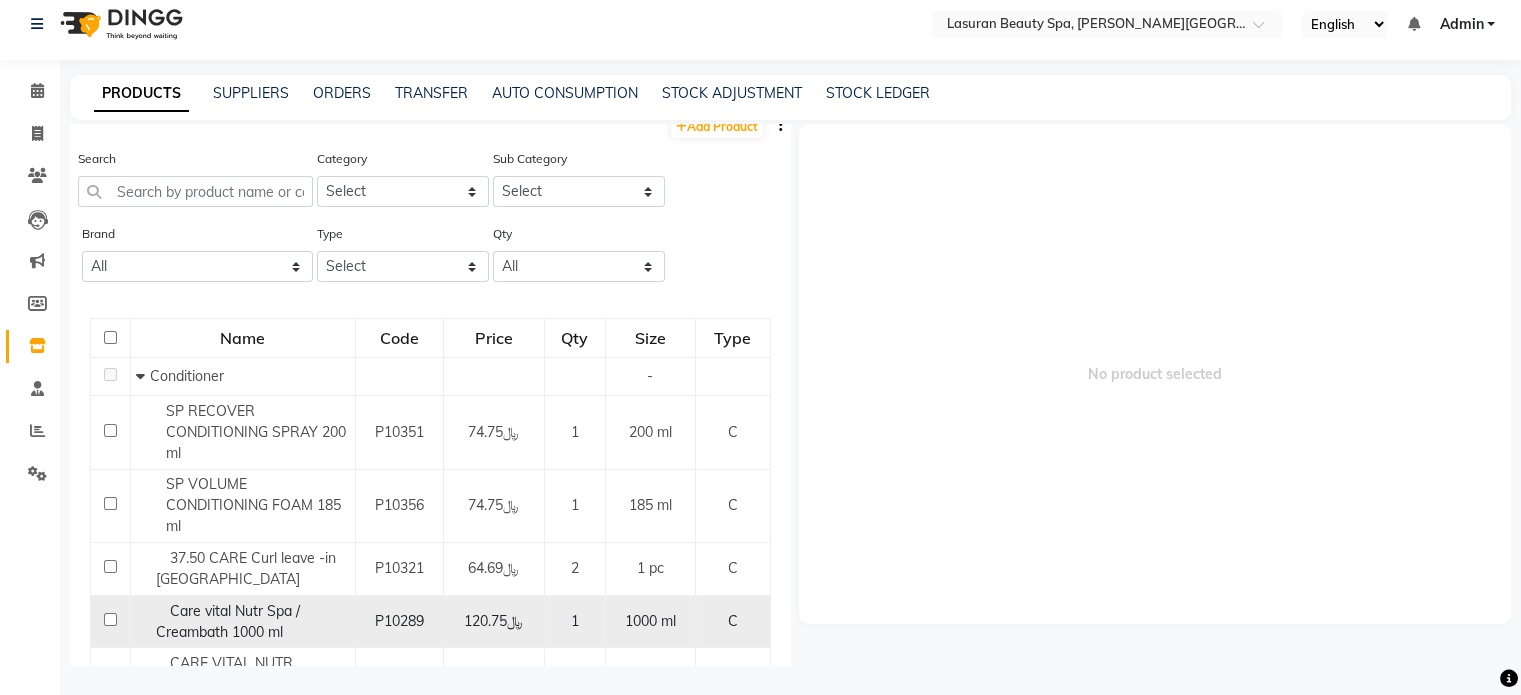 scroll, scrollTop: 0, scrollLeft: 0, axis: both 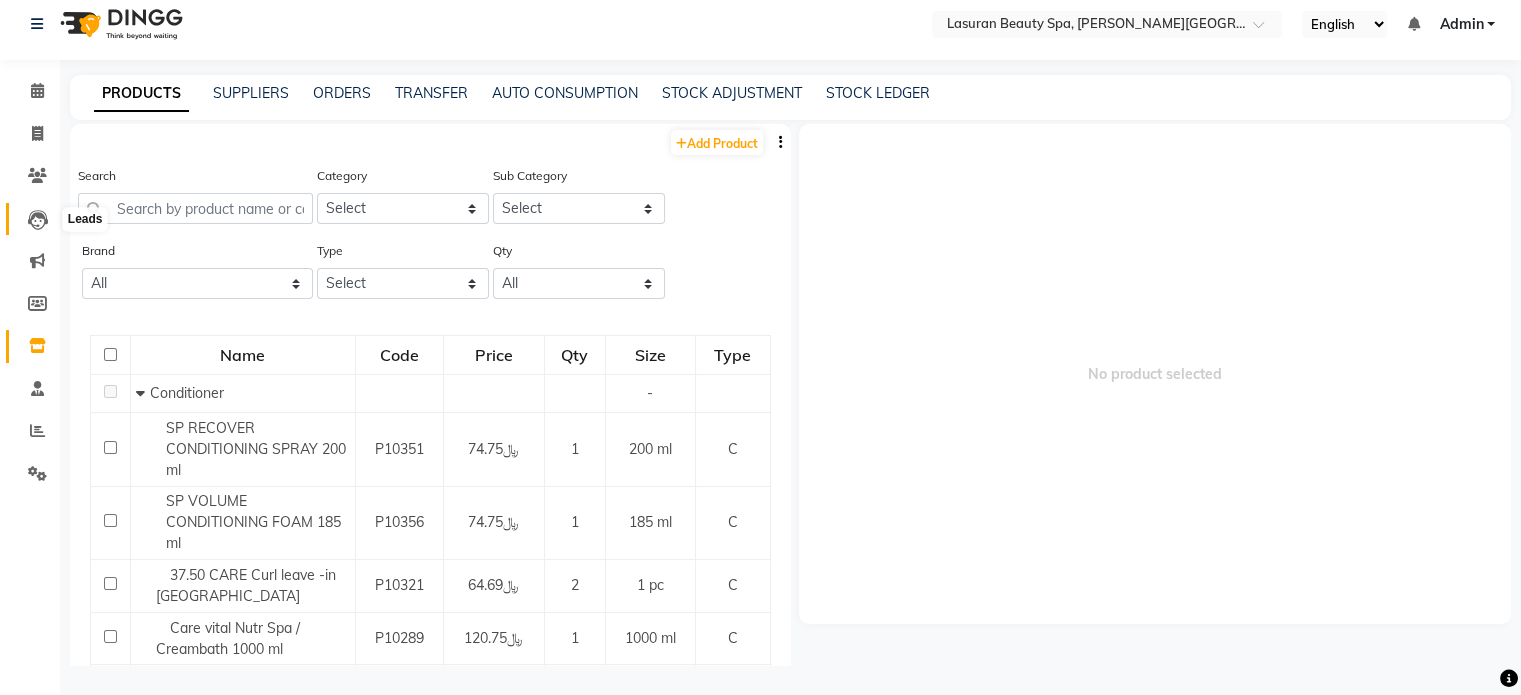click 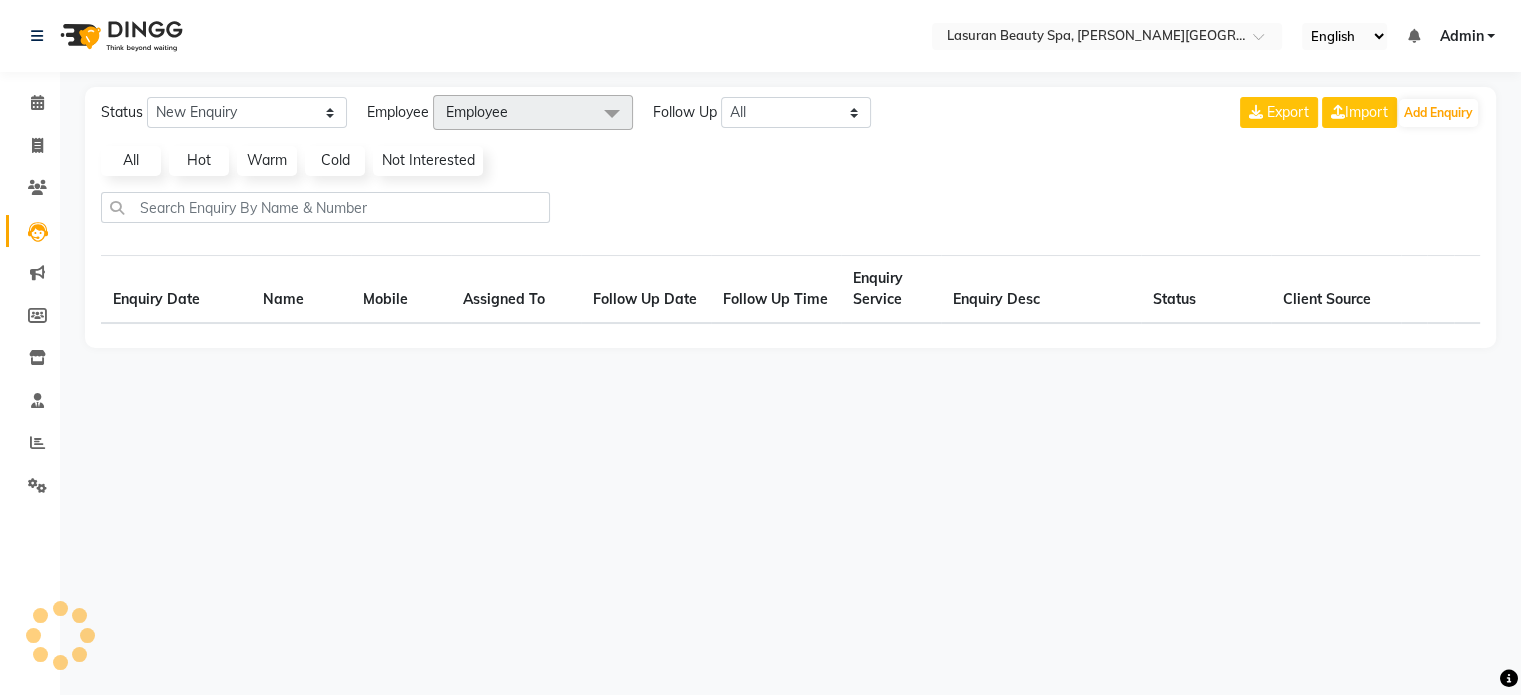 scroll, scrollTop: 0, scrollLeft: 0, axis: both 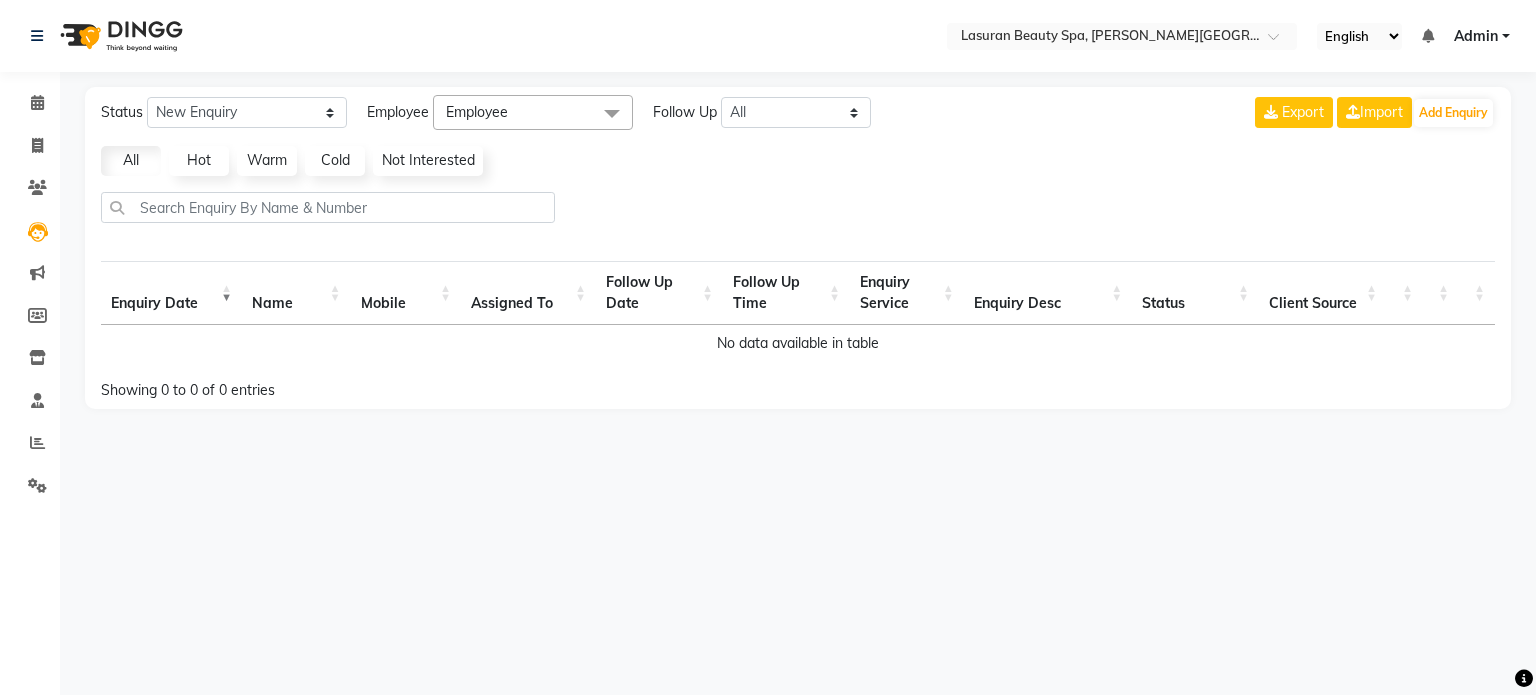 click on "All Hot Warm Cold  Not Interested" 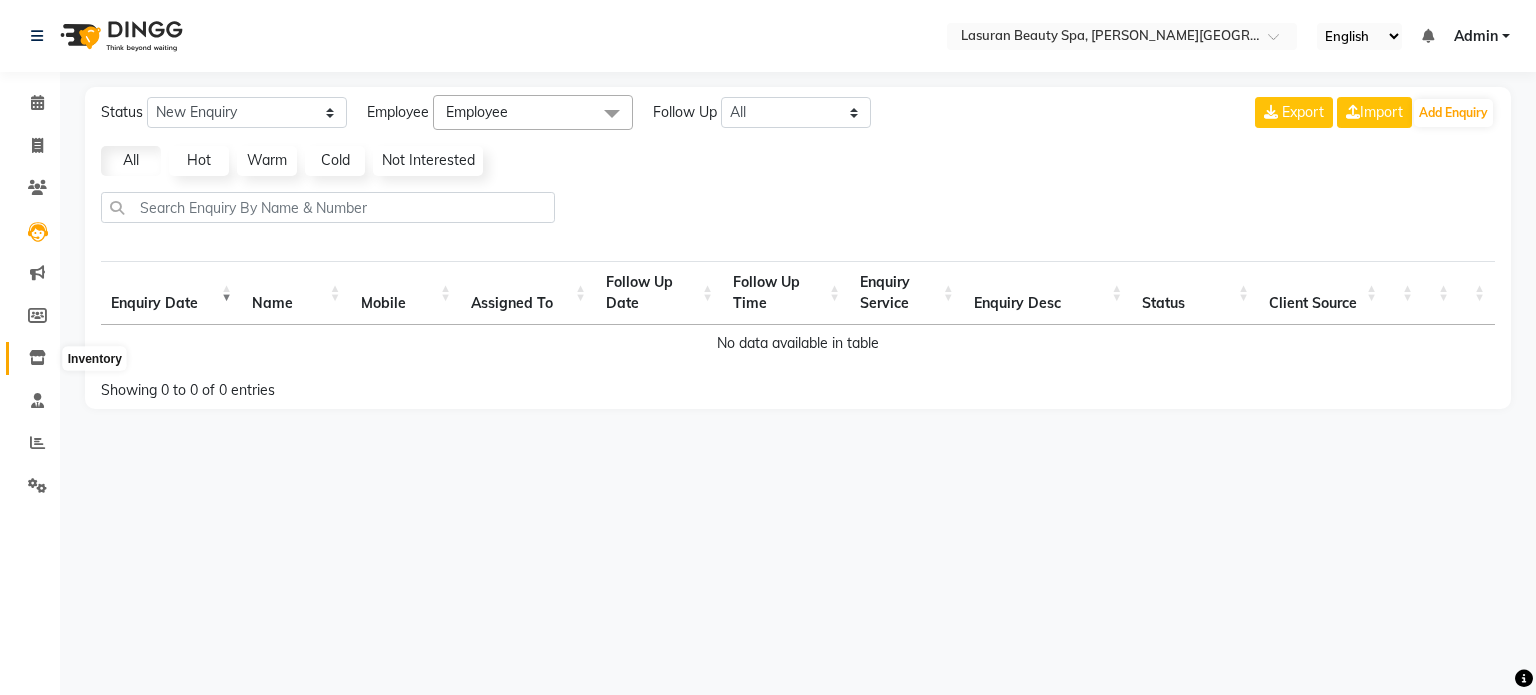 click 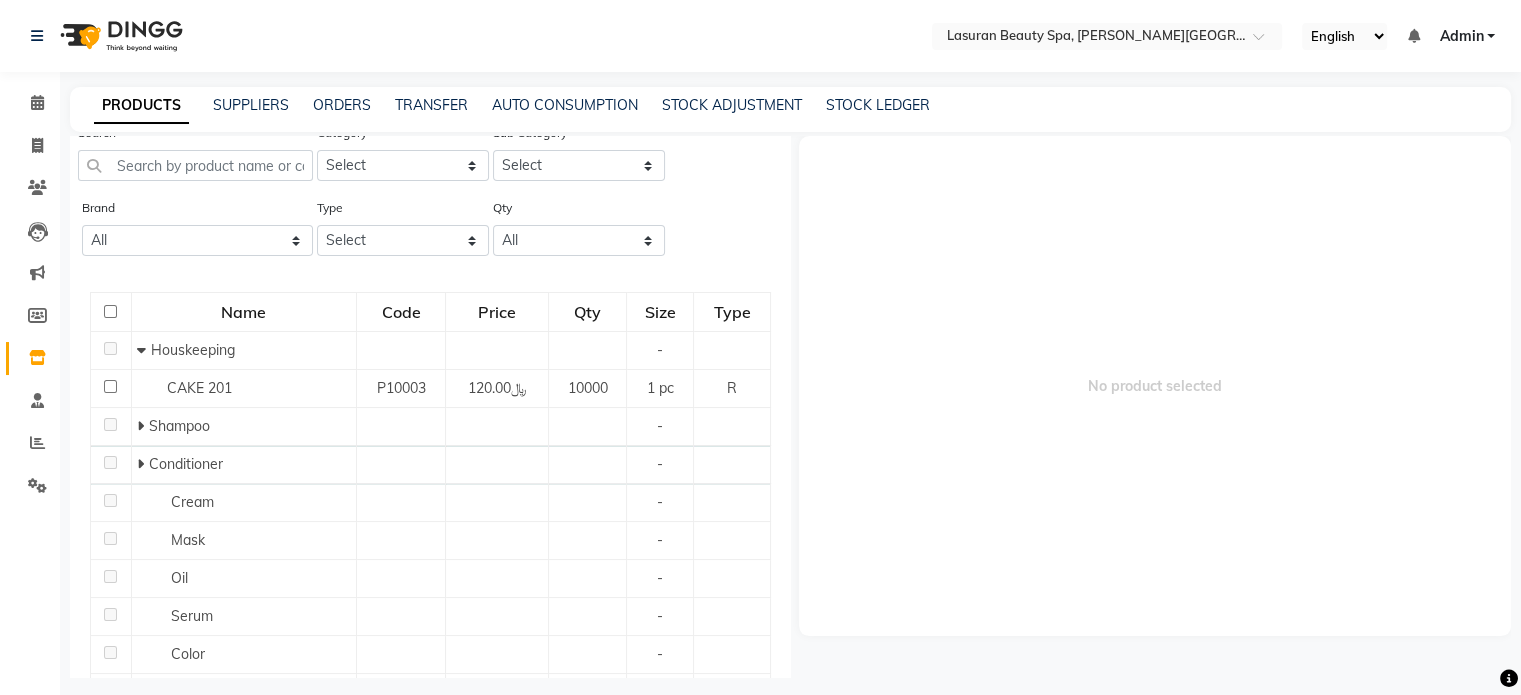 scroll, scrollTop: 0, scrollLeft: 0, axis: both 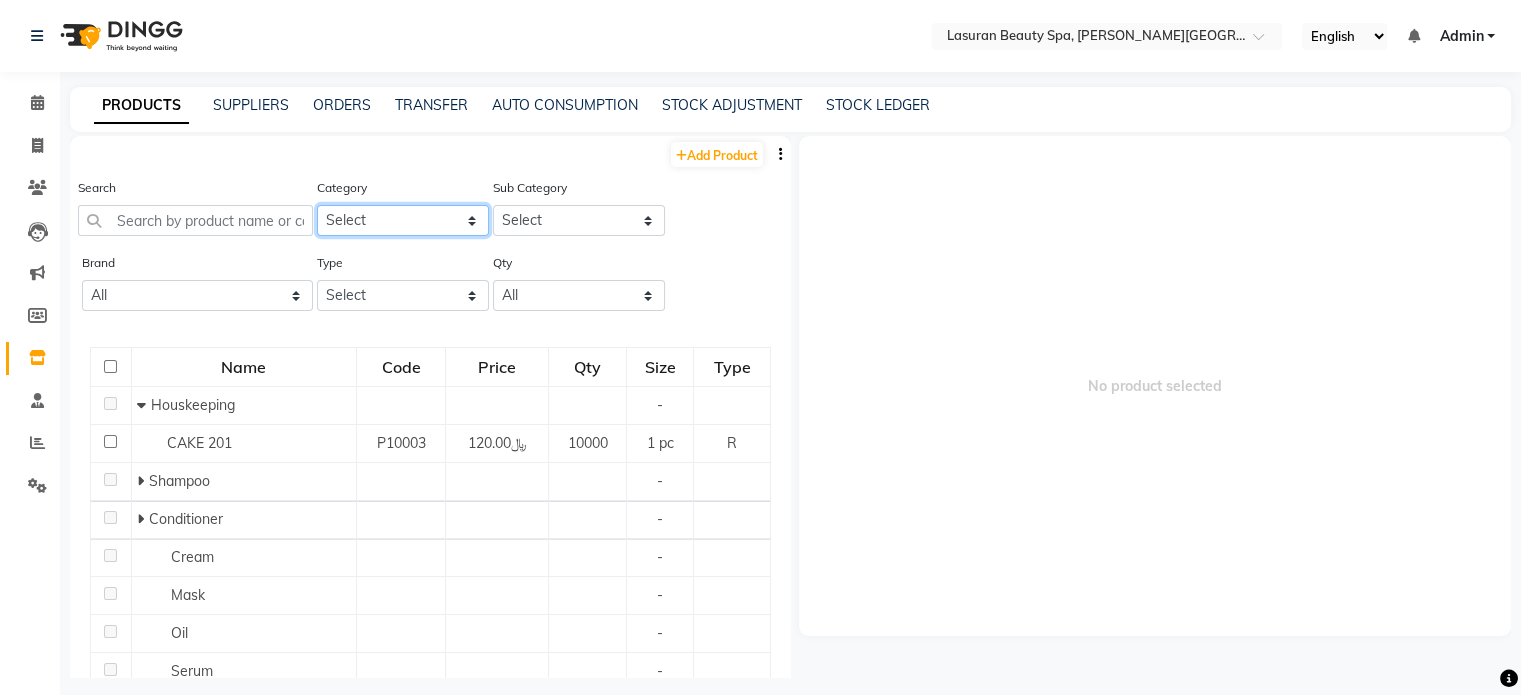 click on "Select Hair Skin Makeup Personal Care Appliances Massage GIFT Massage Cream Other" 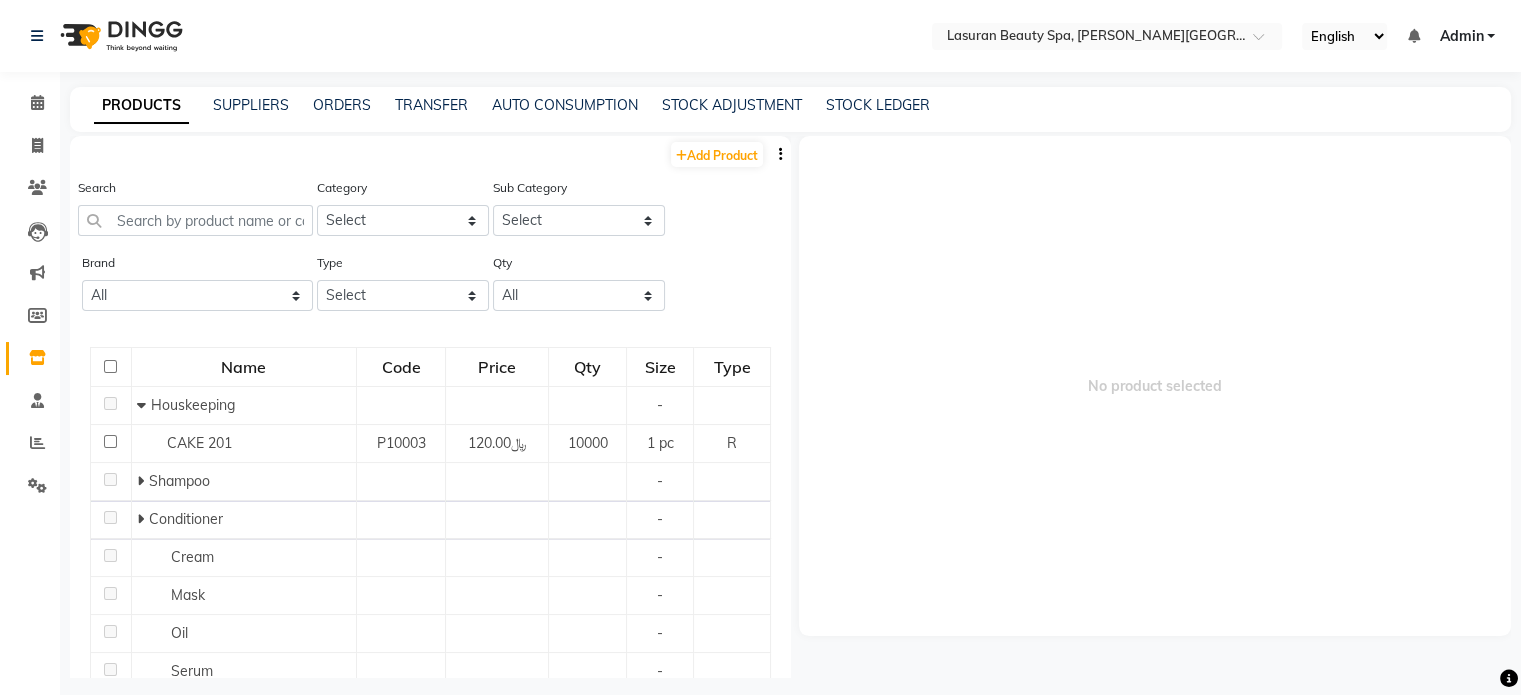 click on "Search" 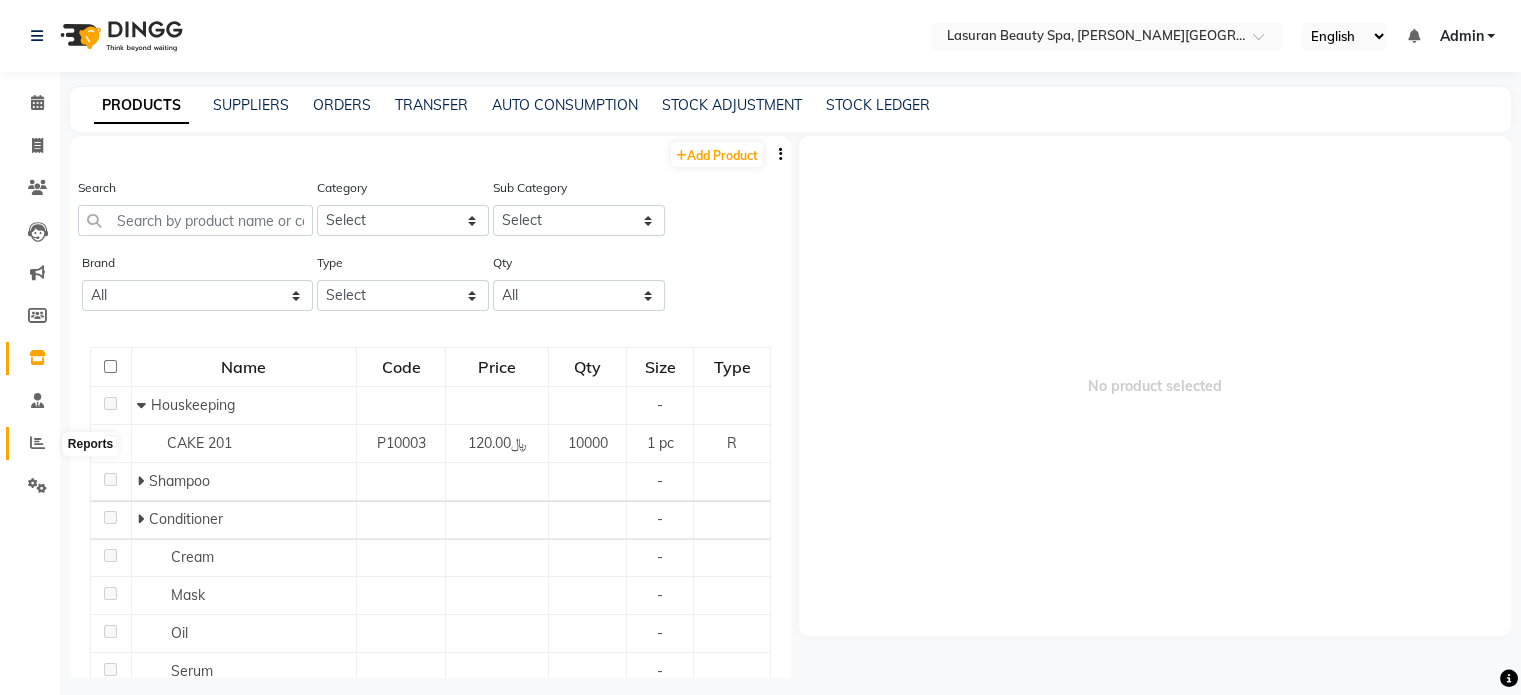 click 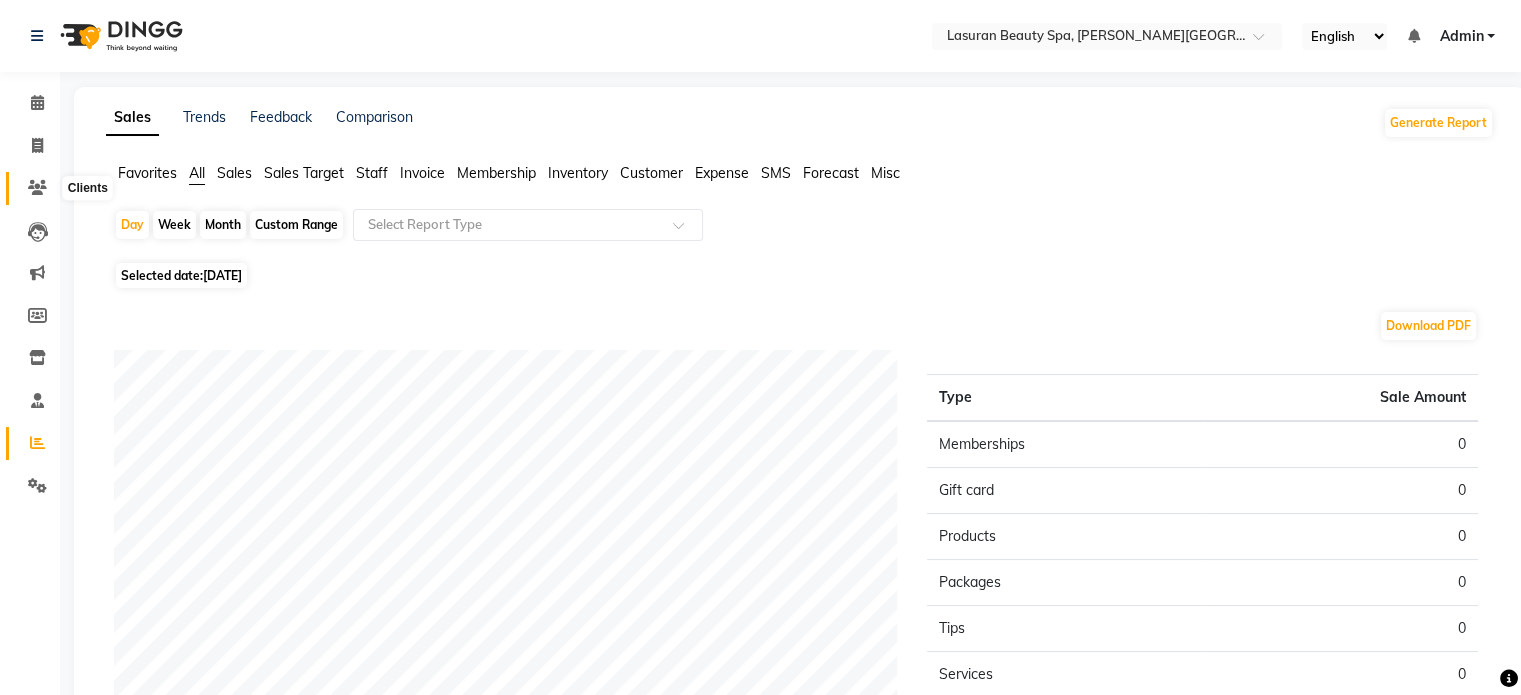 click 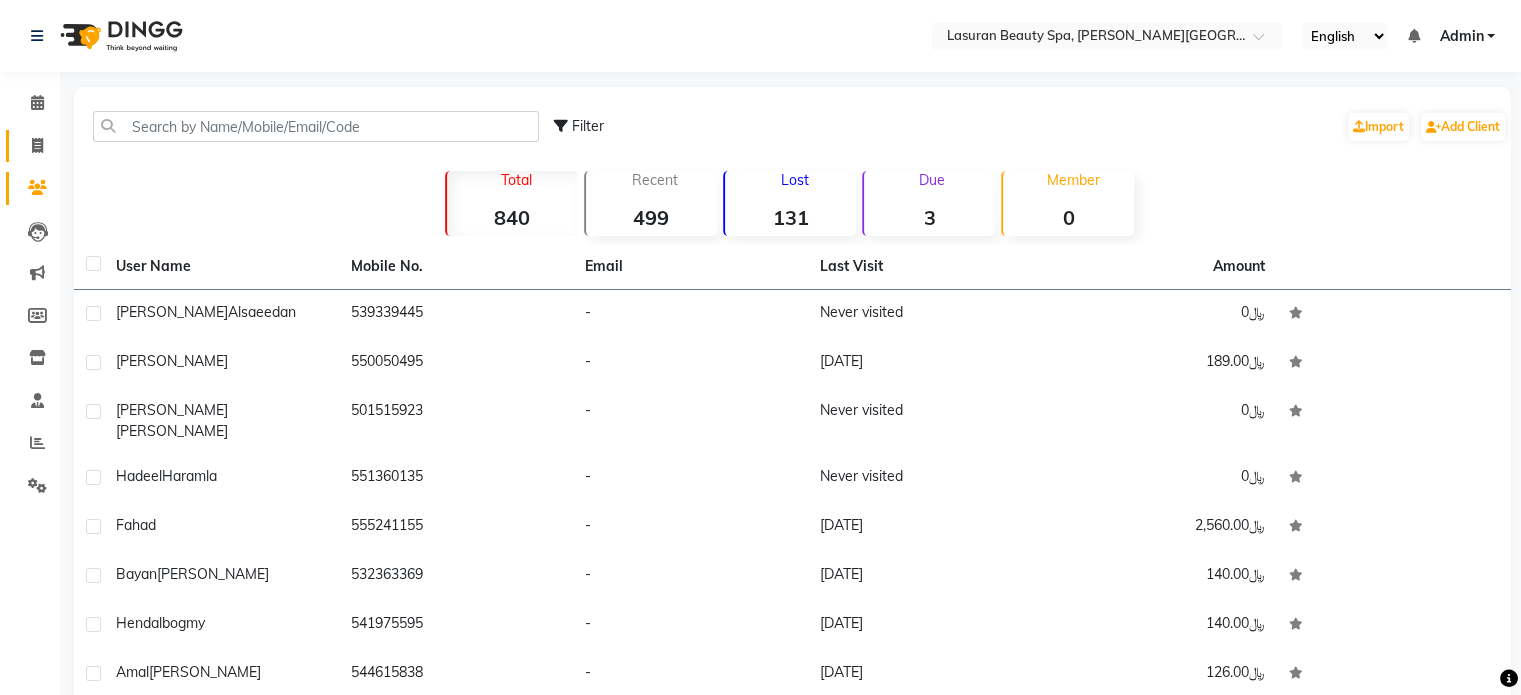 click on "Invoice" 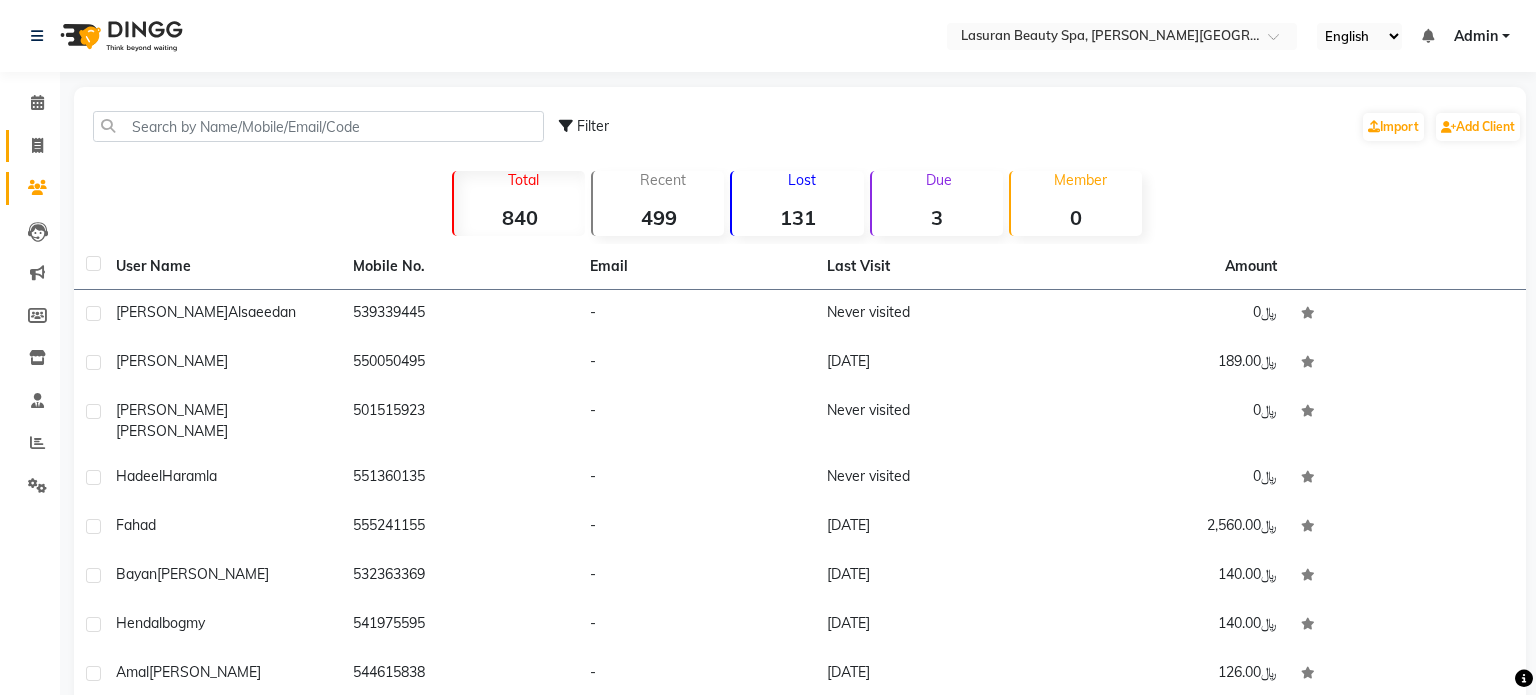 select on "service" 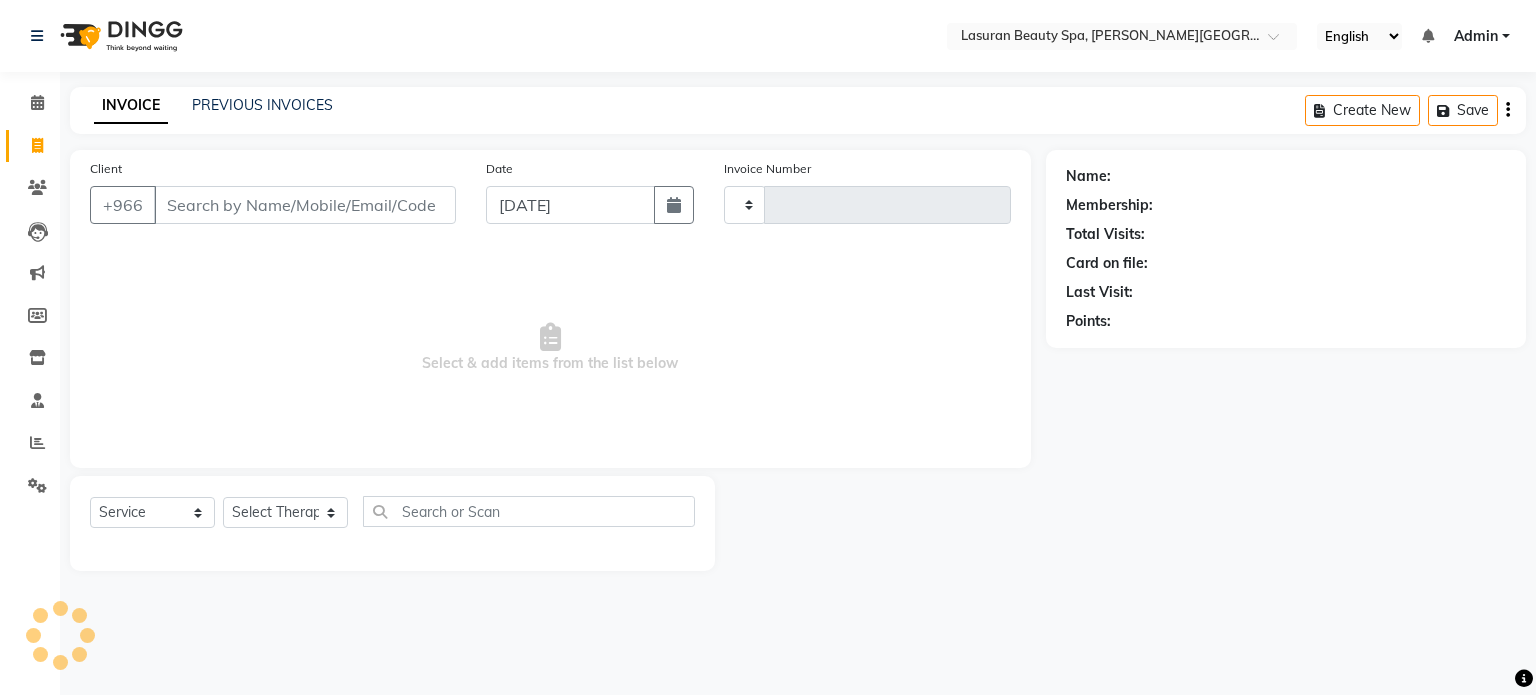 type on "0887" 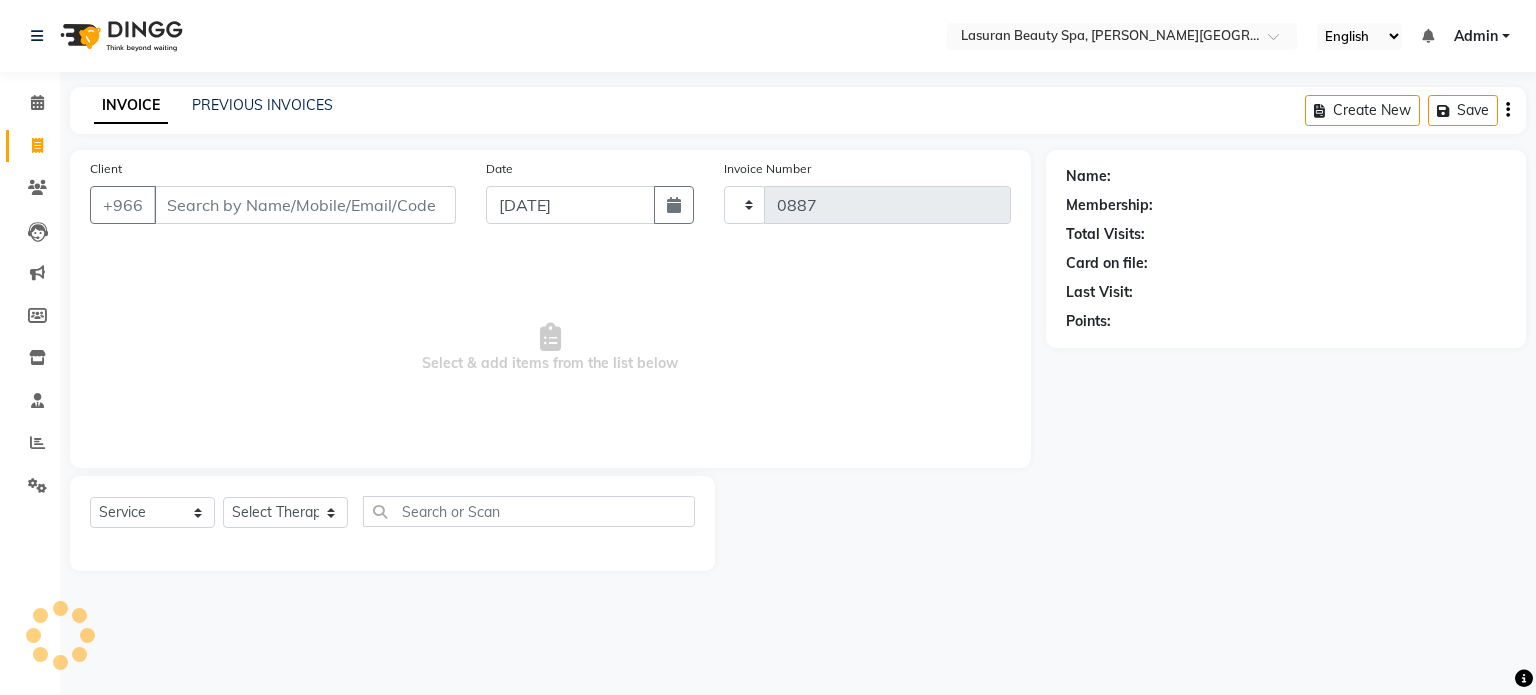select on "6941" 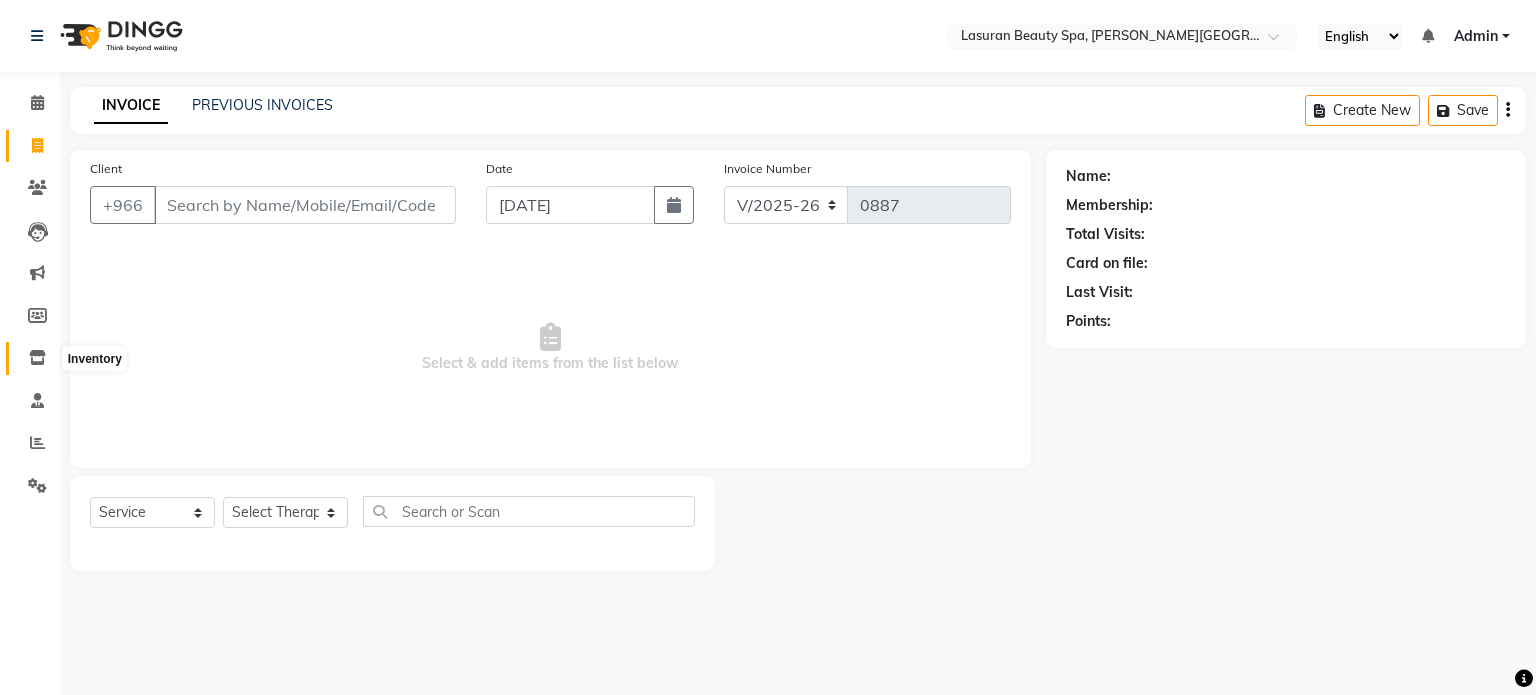 click 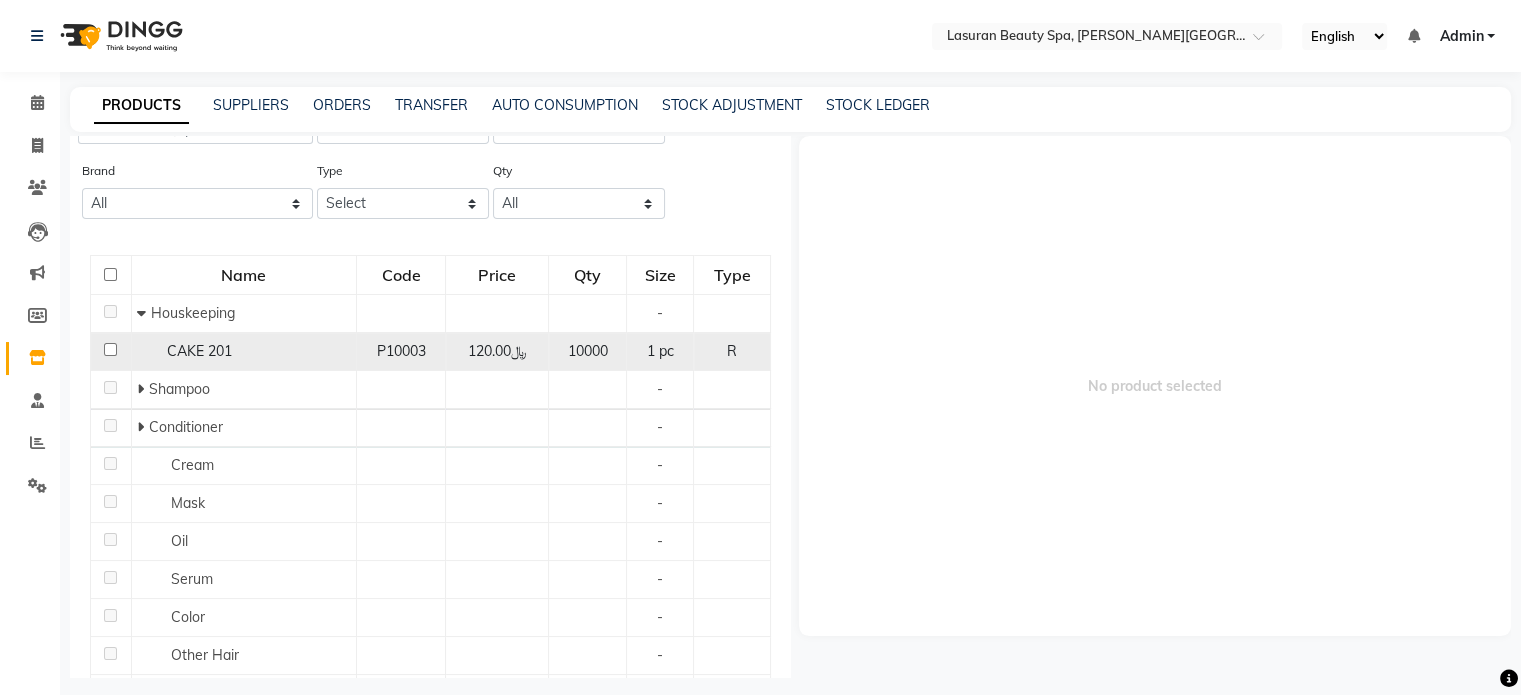 scroll, scrollTop: 186, scrollLeft: 0, axis: vertical 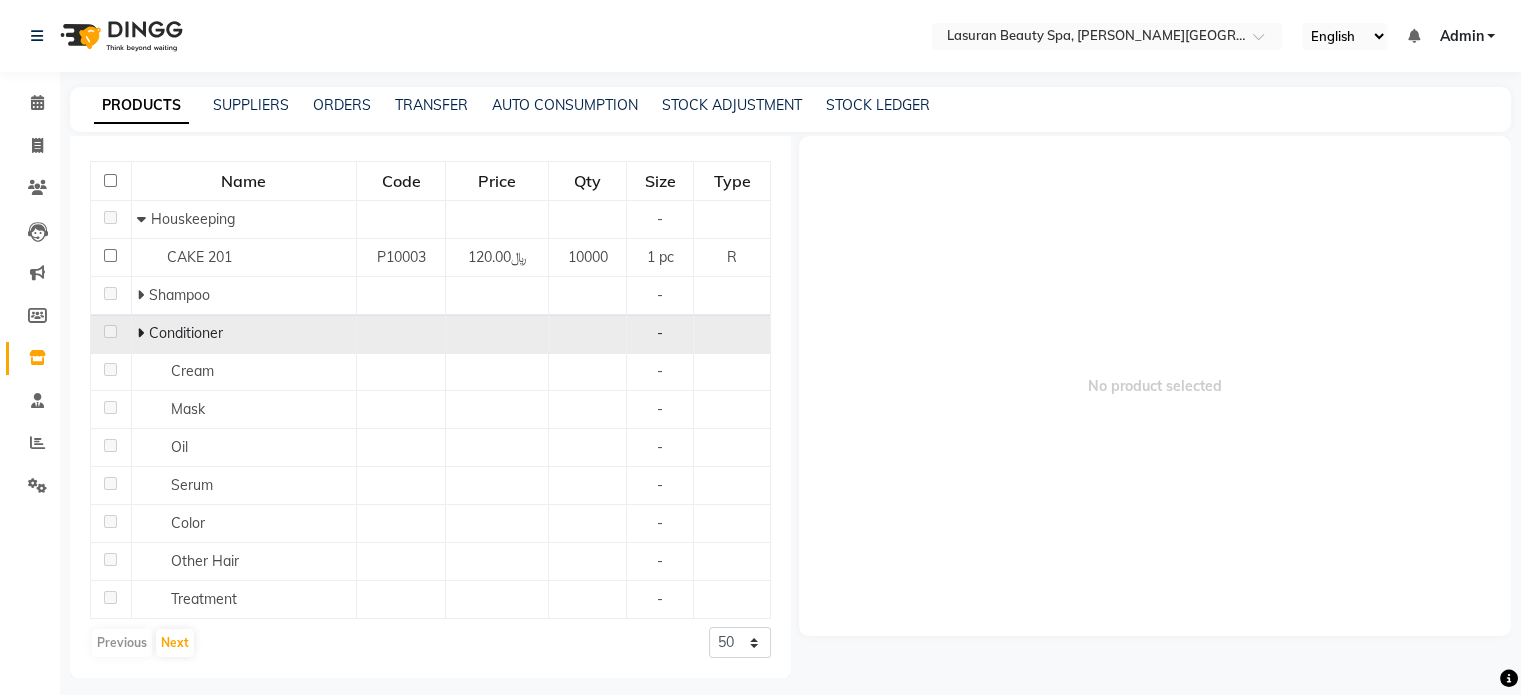 click on "Conditioner" 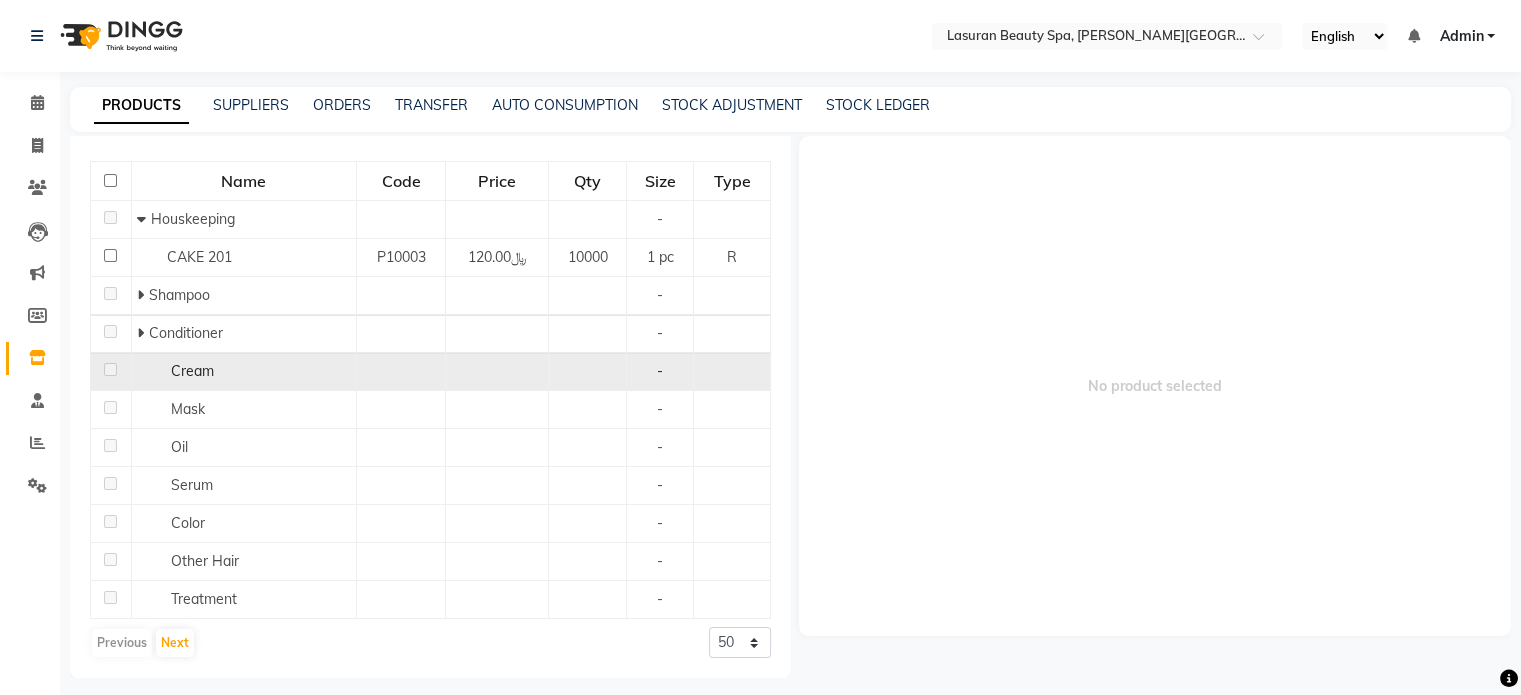 click on "Cream" 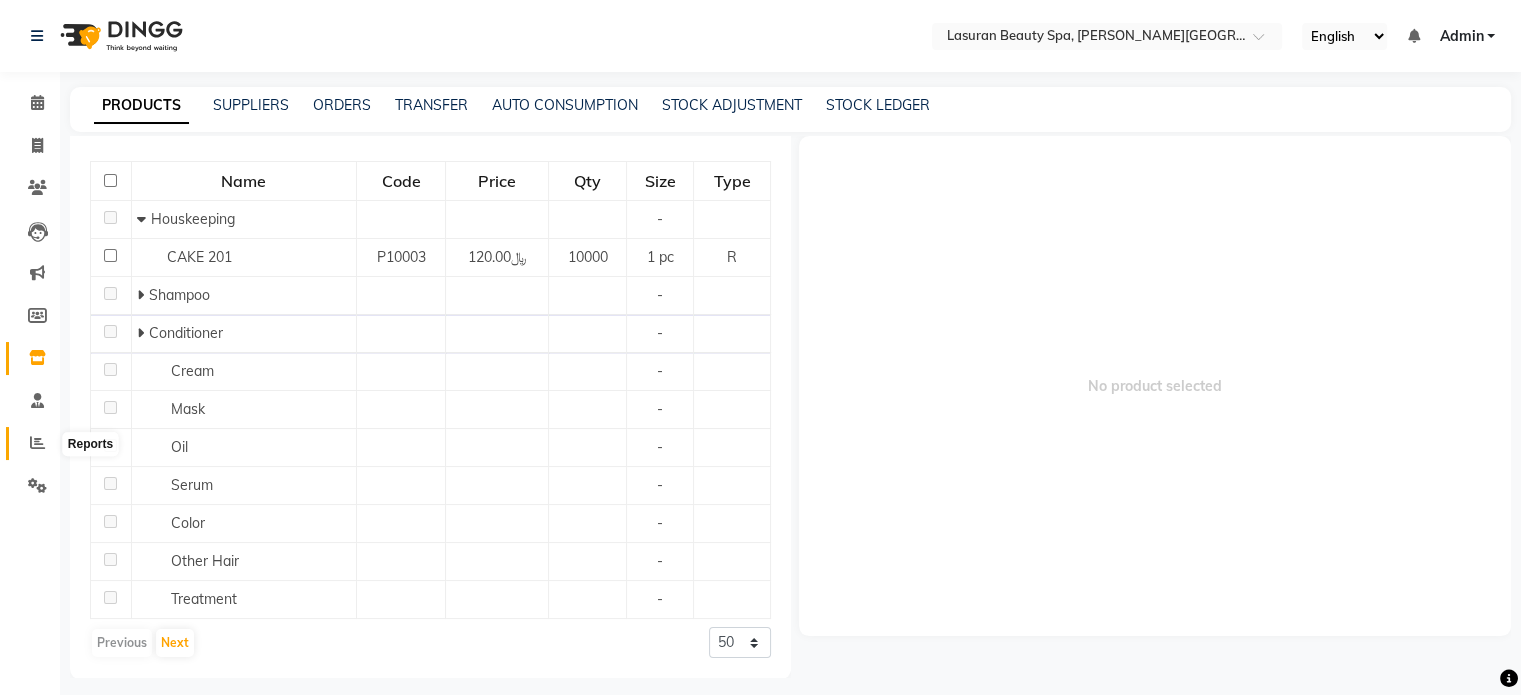 click 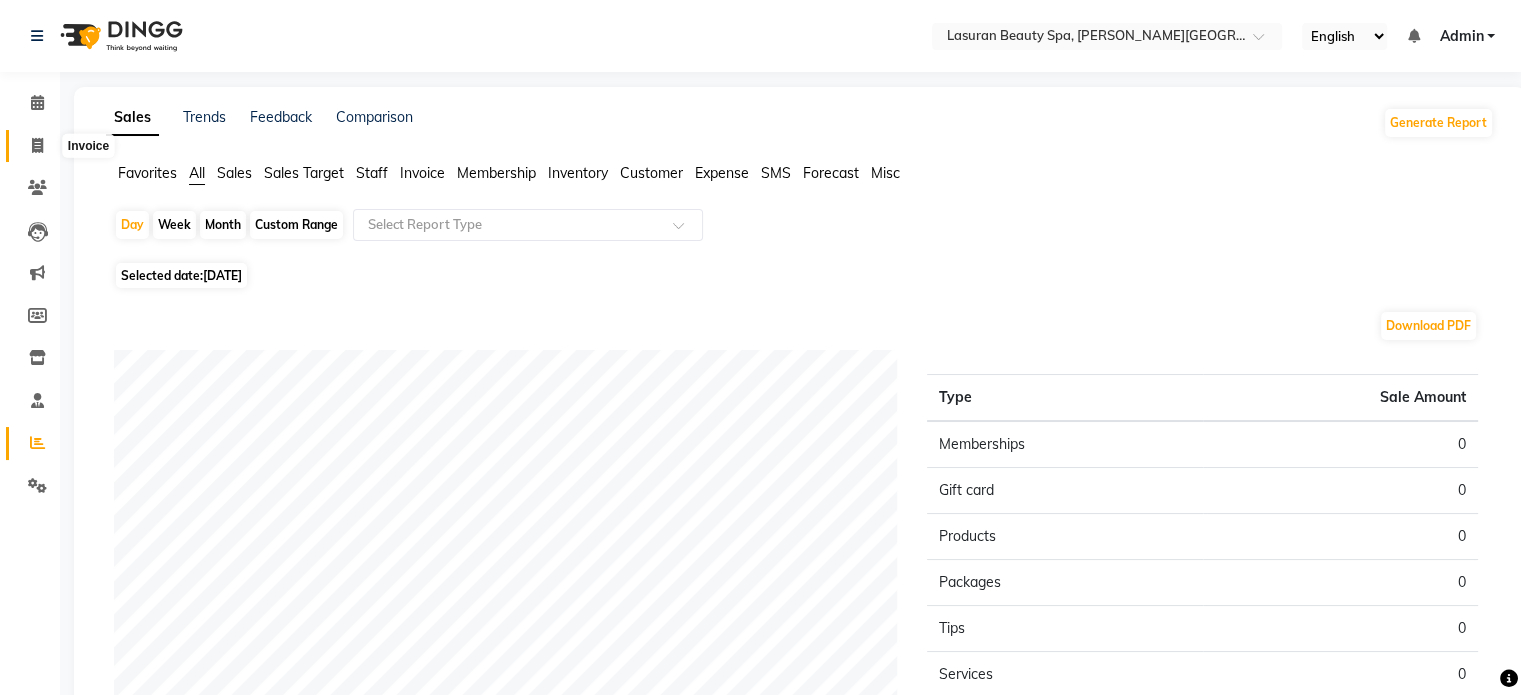 click 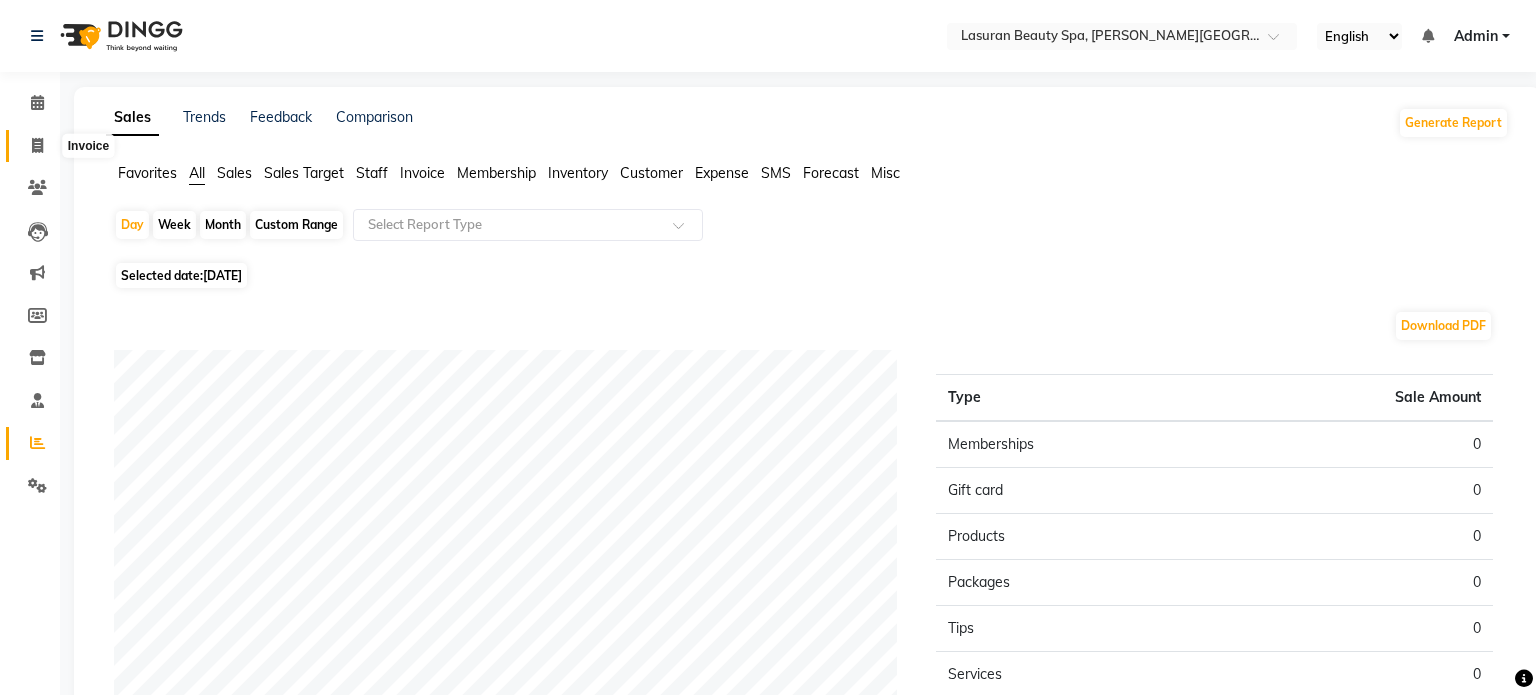 select on "service" 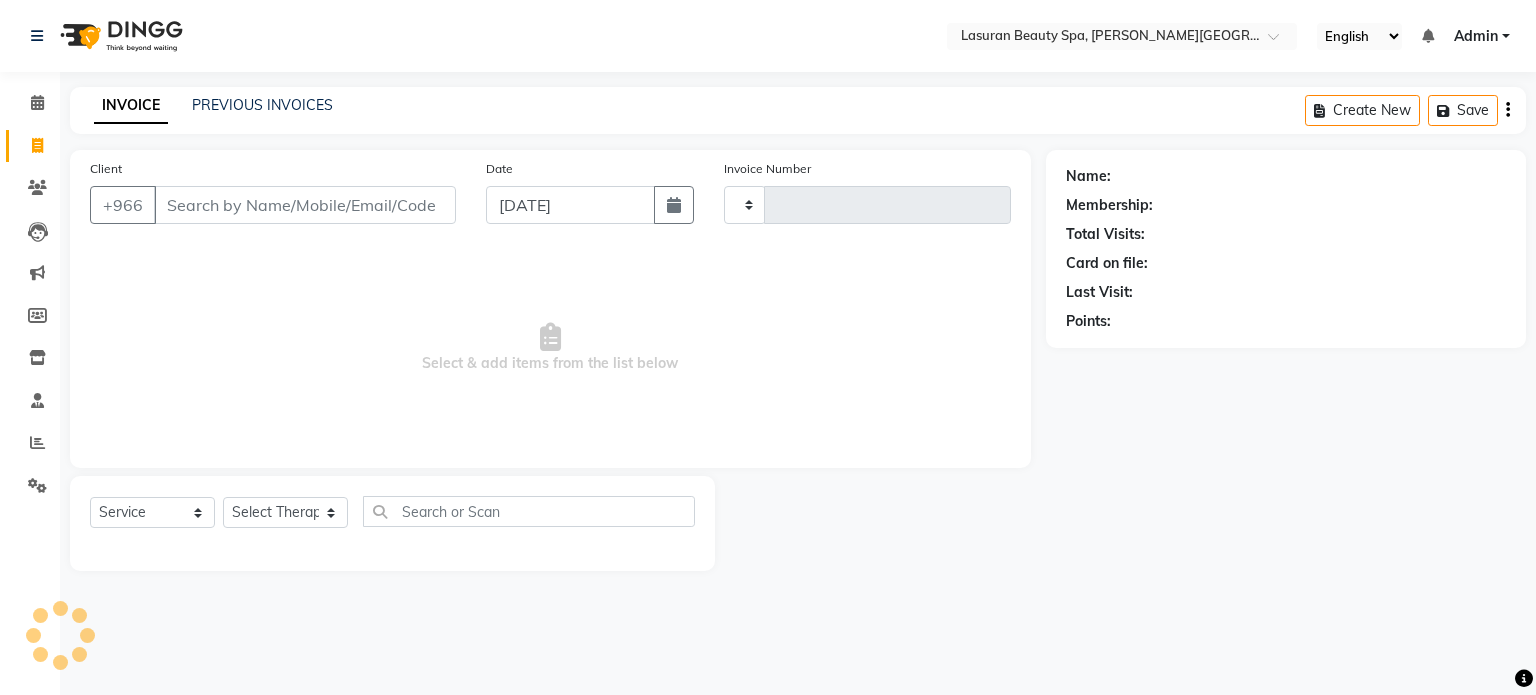 type on "0887" 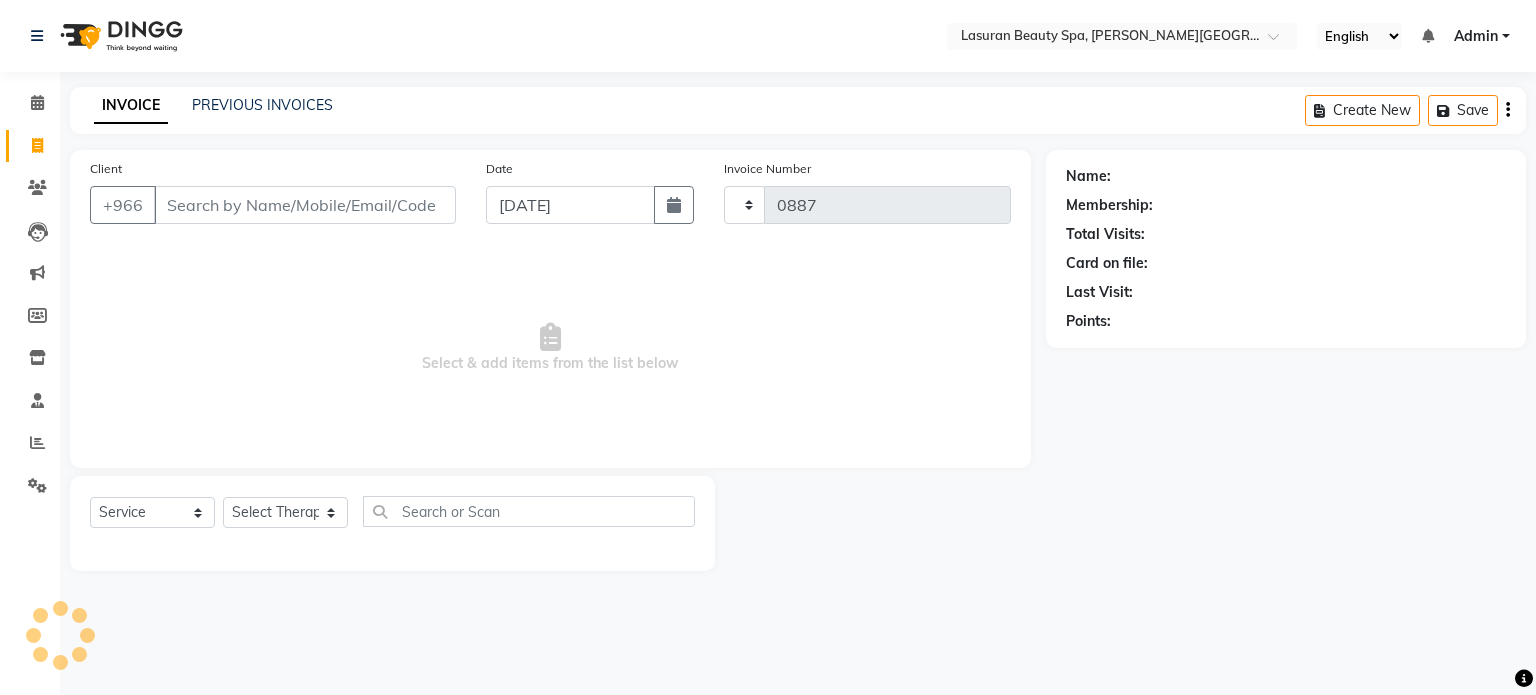 select on "6941" 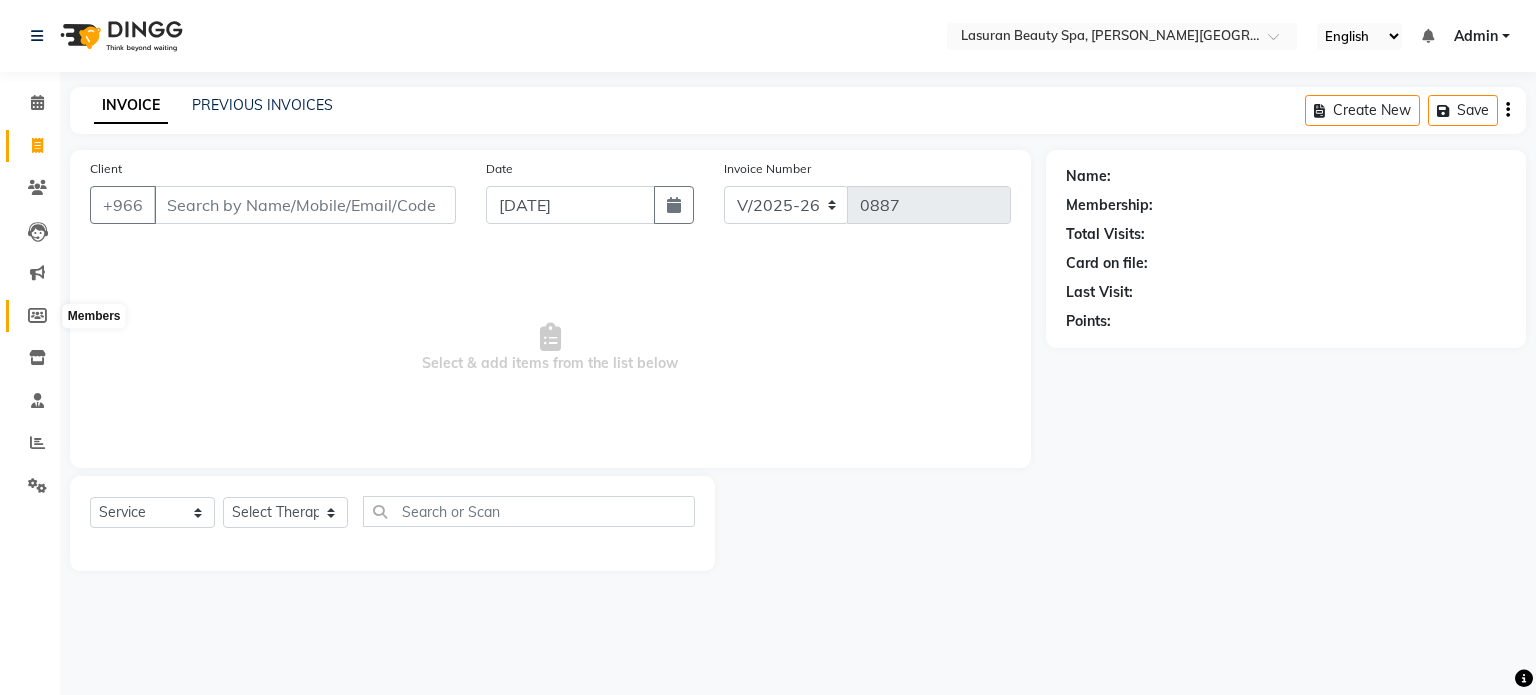 click 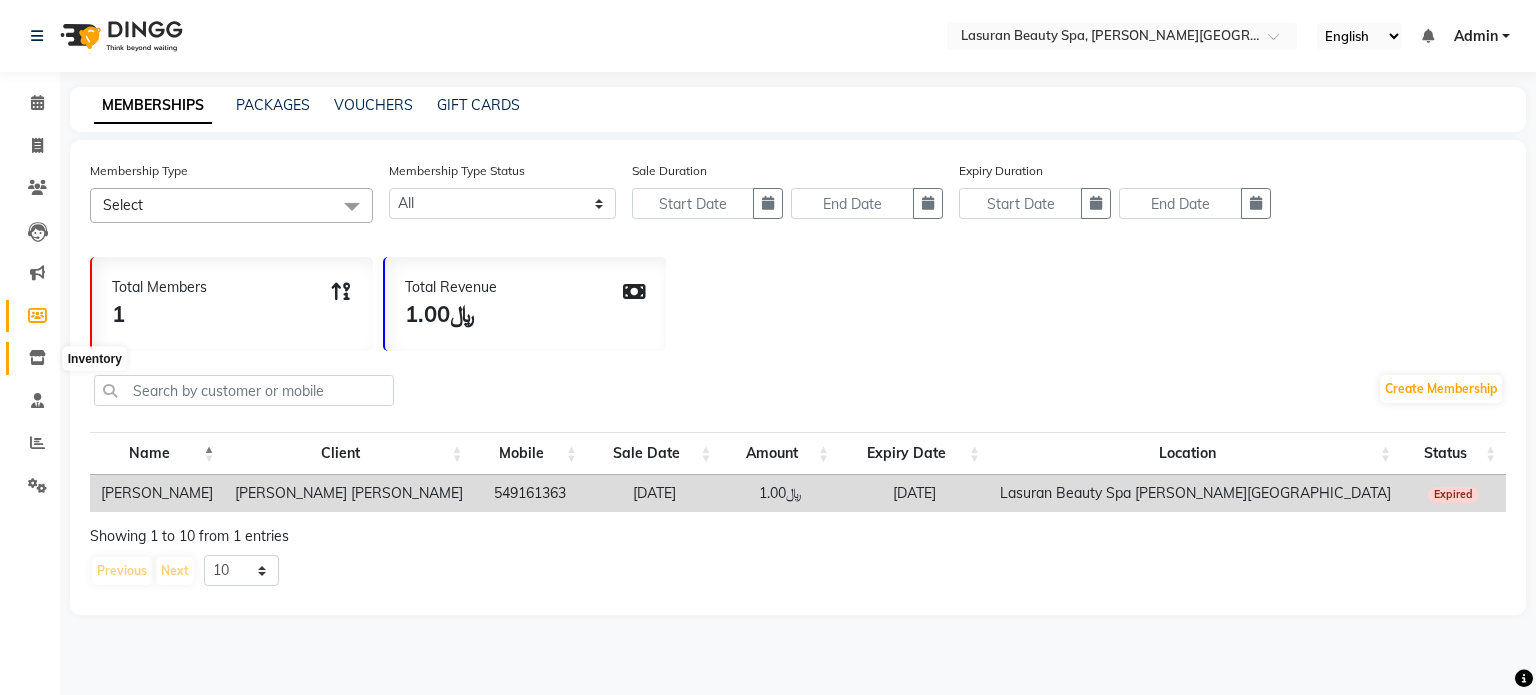 click 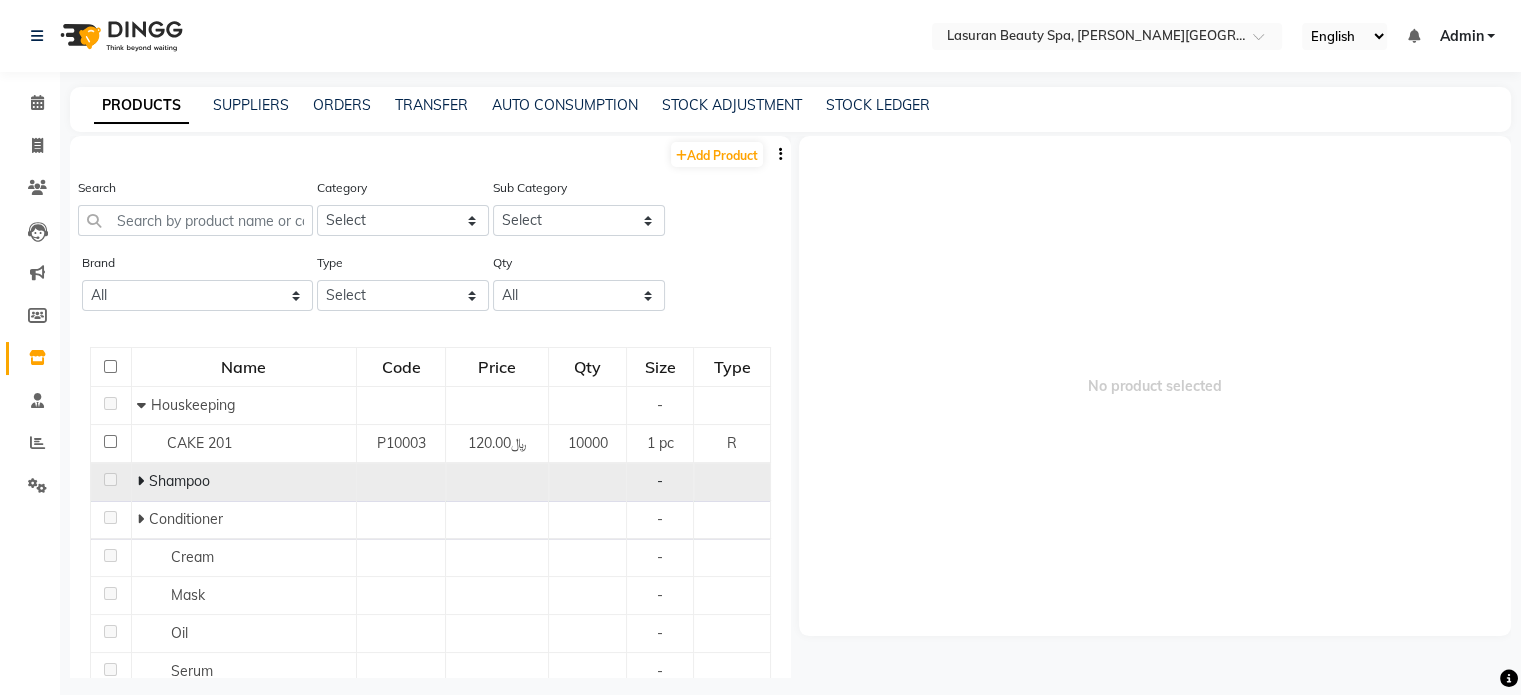 click 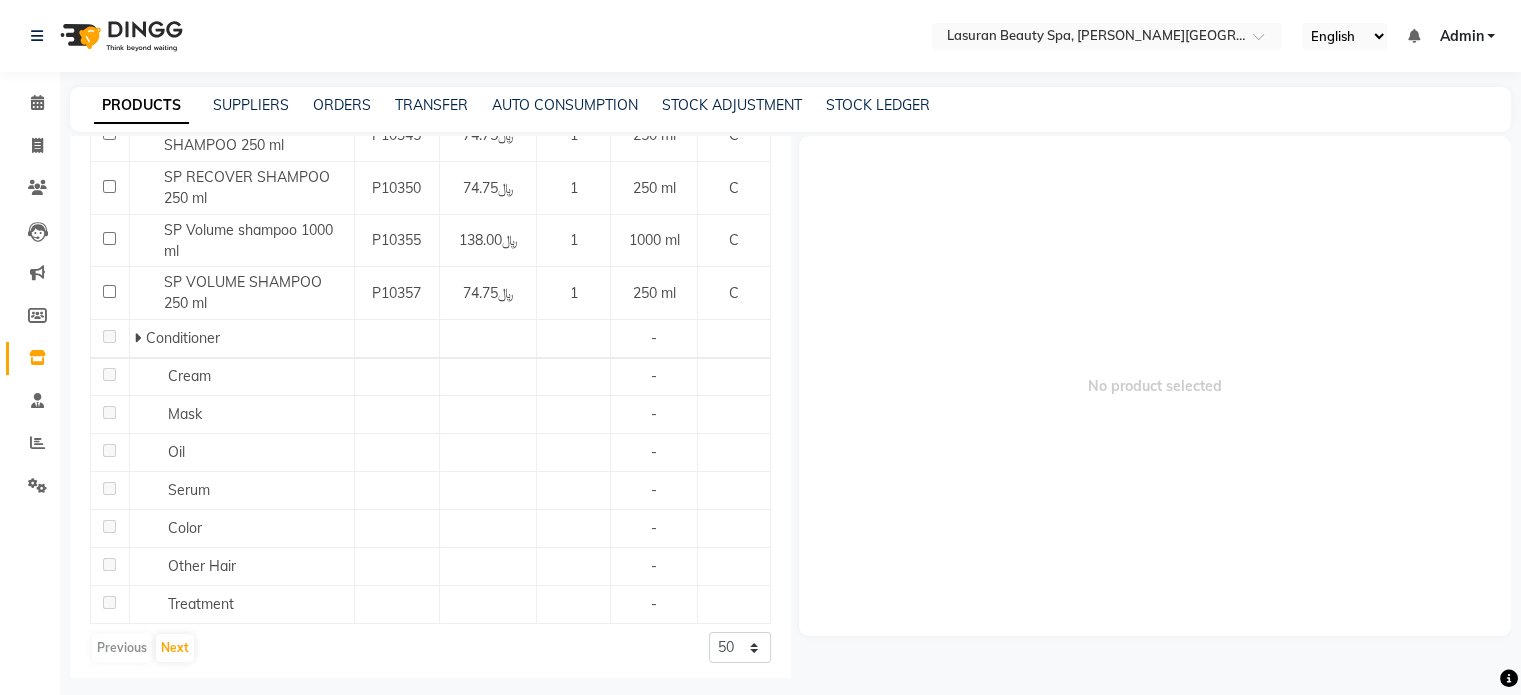 scroll, scrollTop: 1376, scrollLeft: 0, axis: vertical 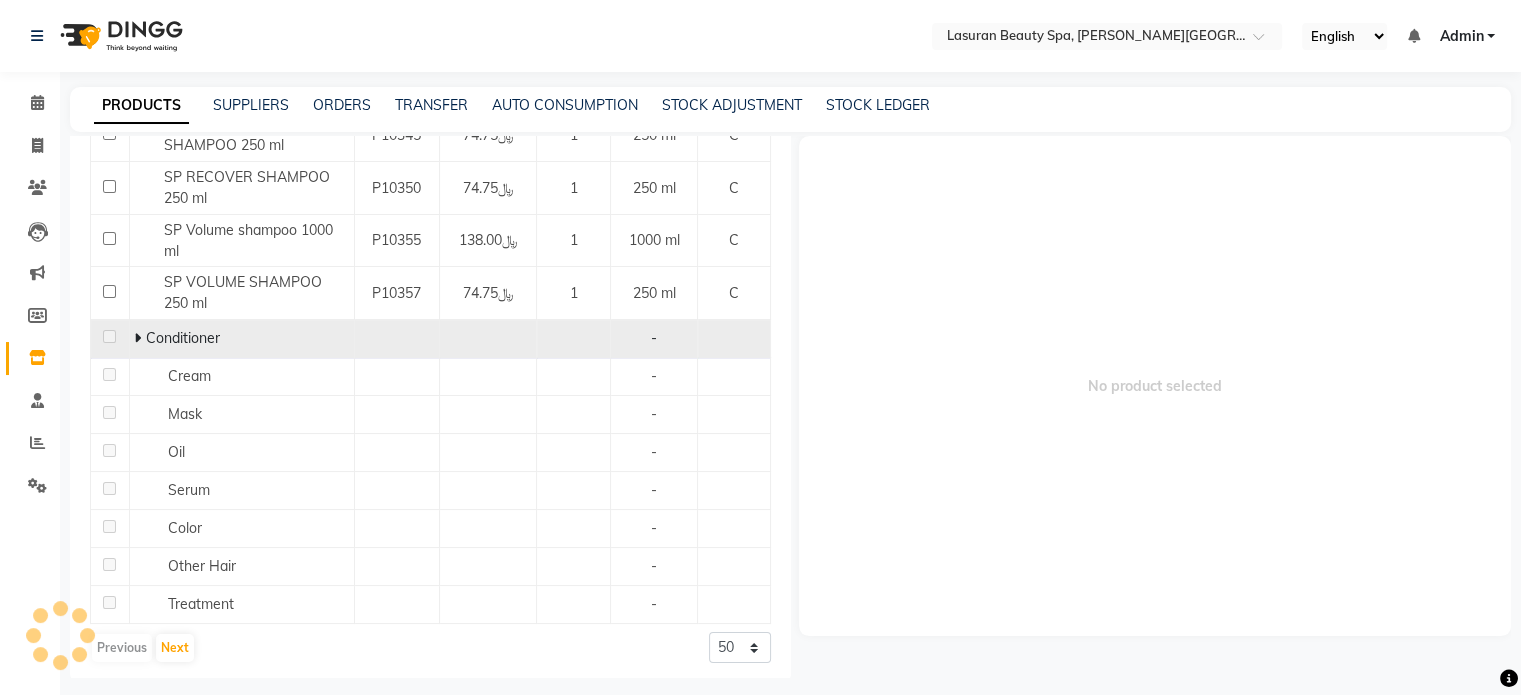 click 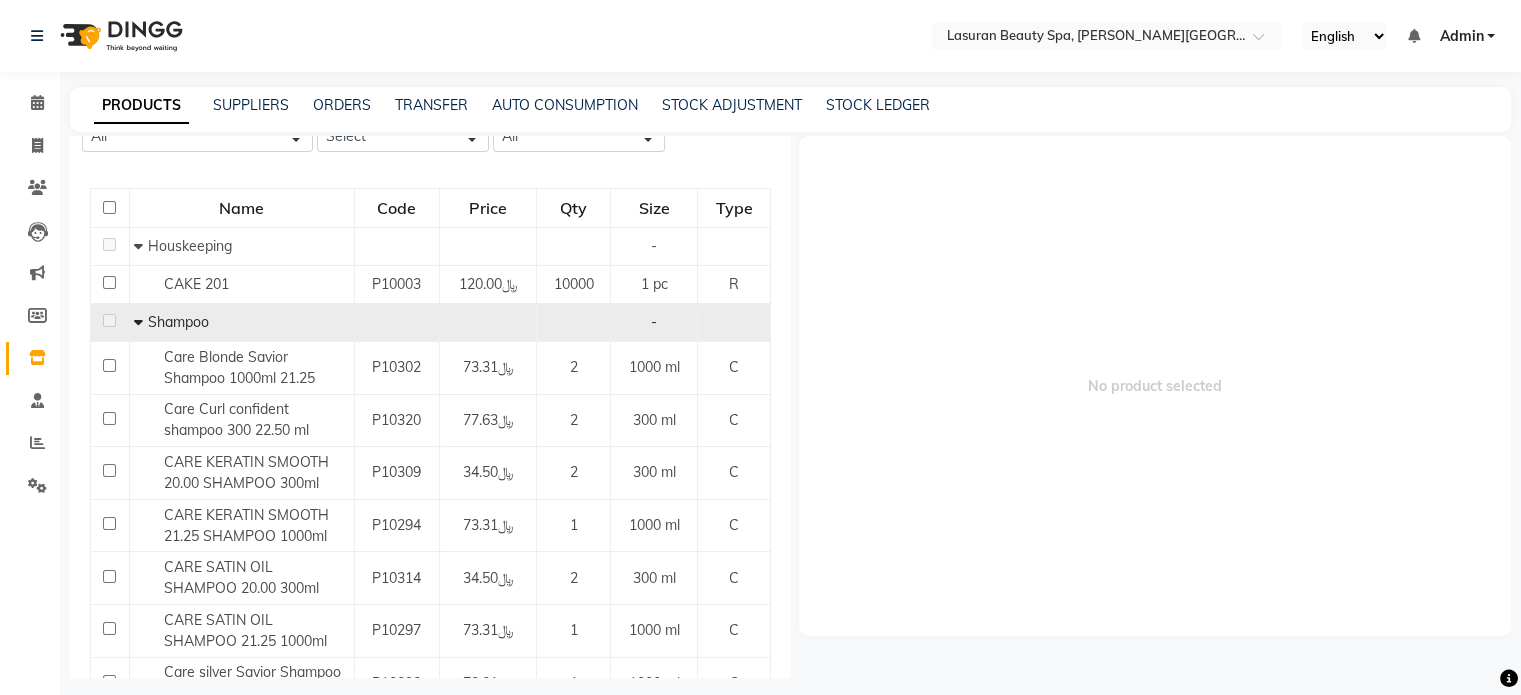 scroll, scrollTop: 0, scrollLeft: 0, axis: both 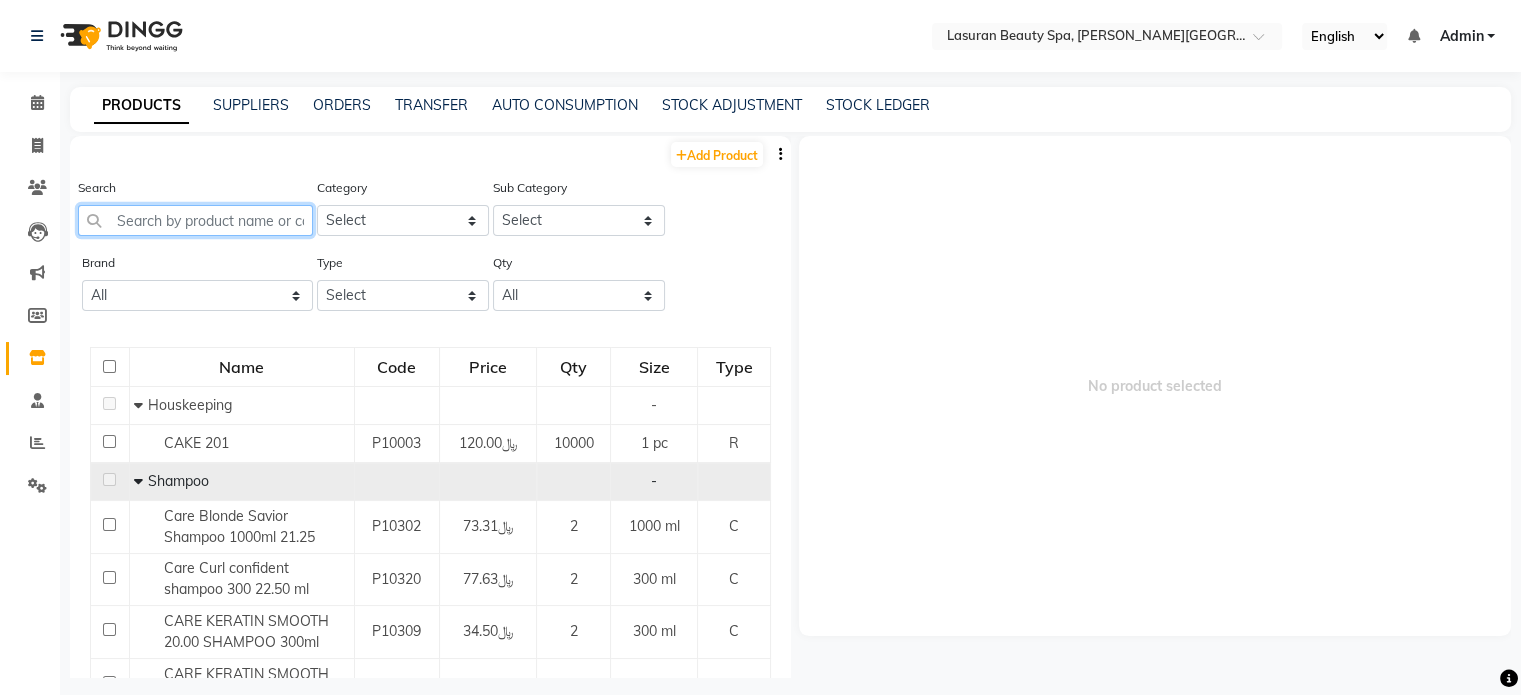 click 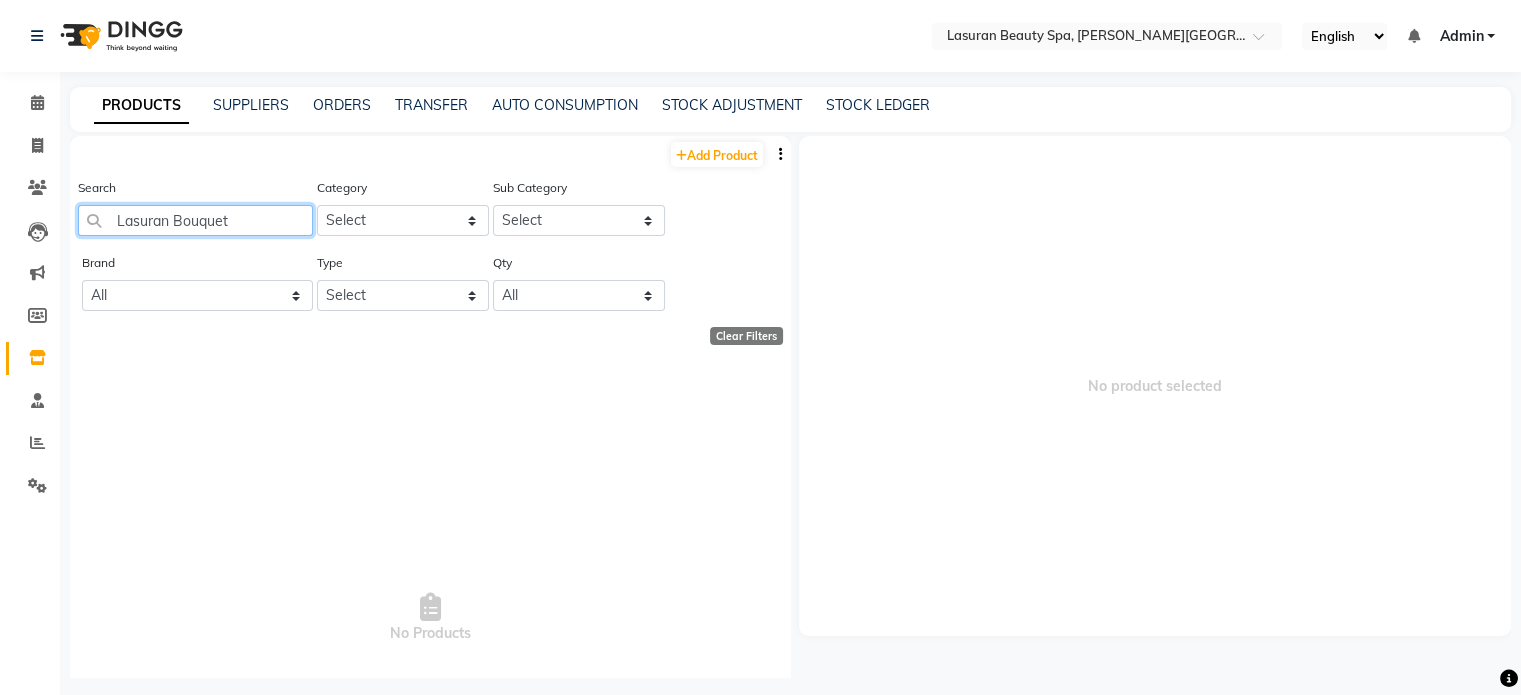 click on "Lasuran Bouquet" 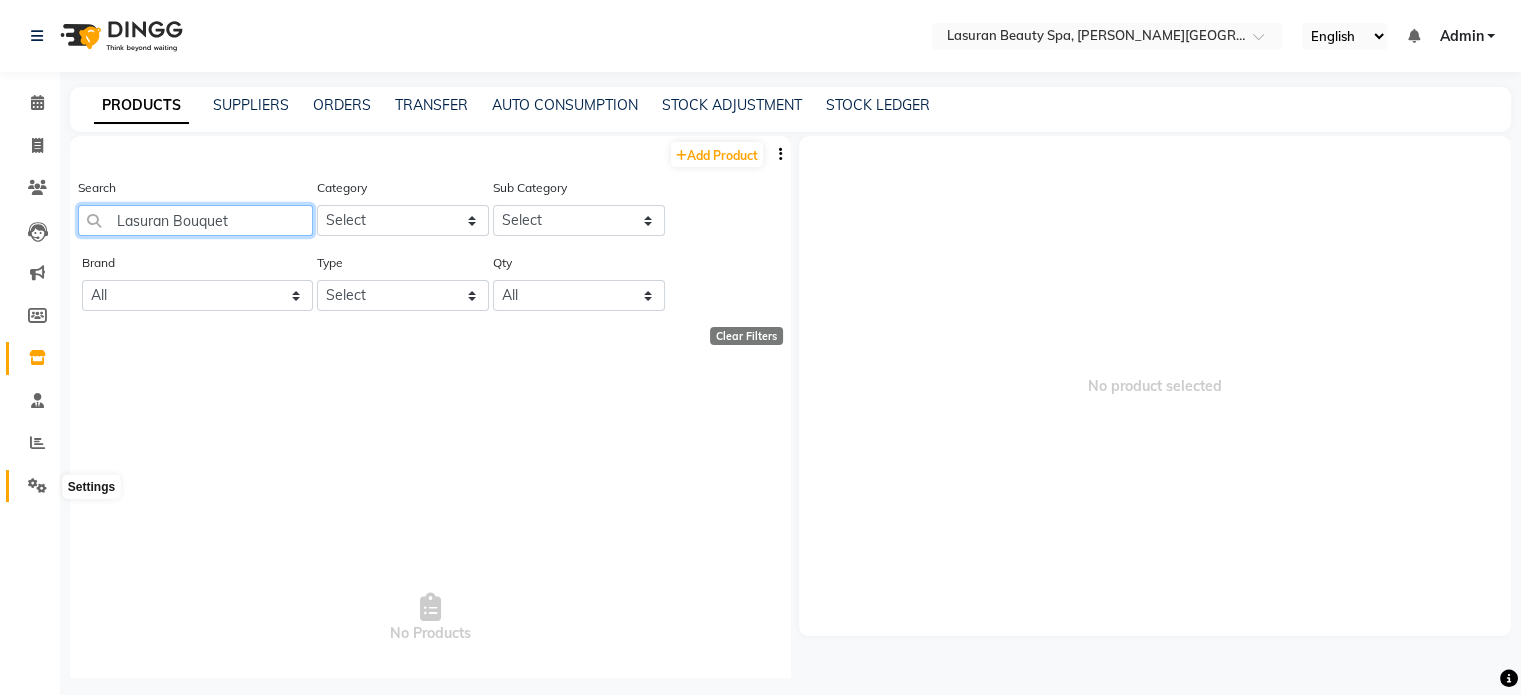 type on "Lasuran Bouquet" 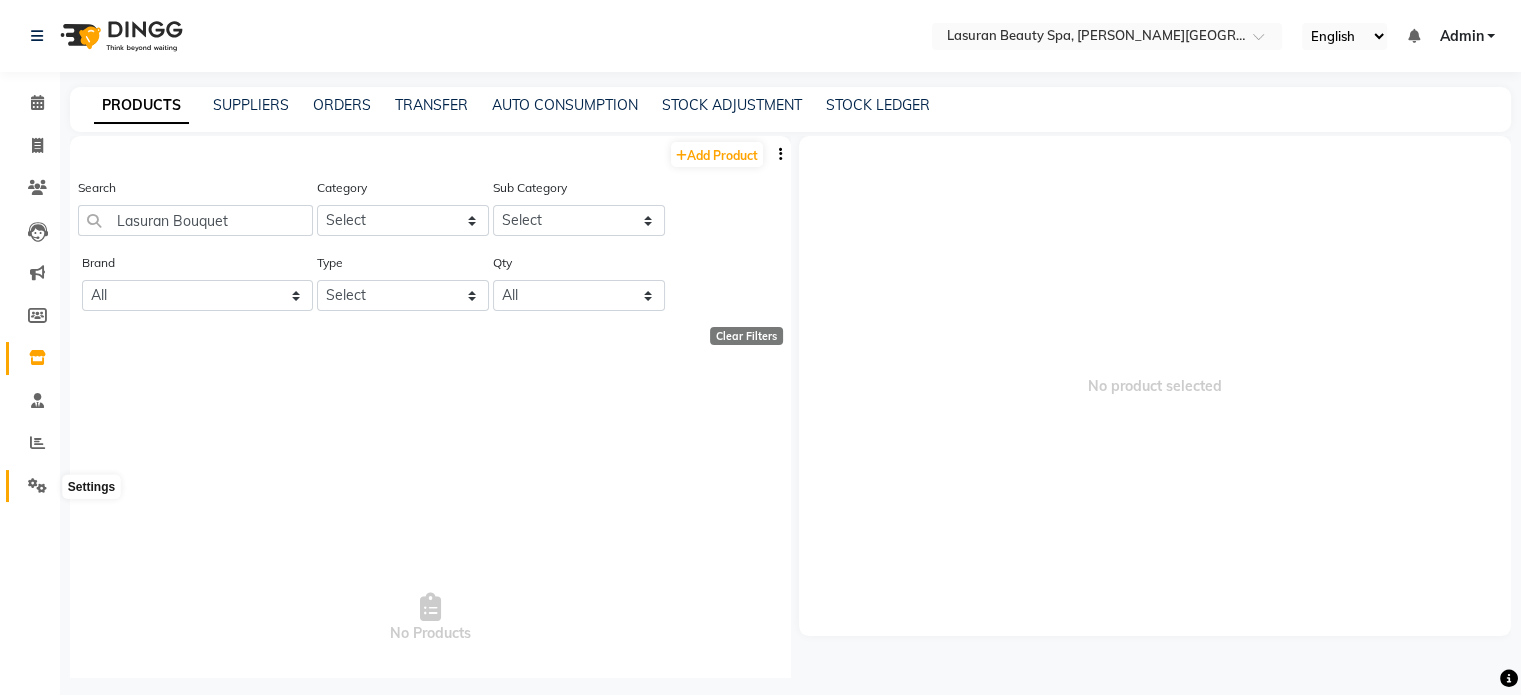 click 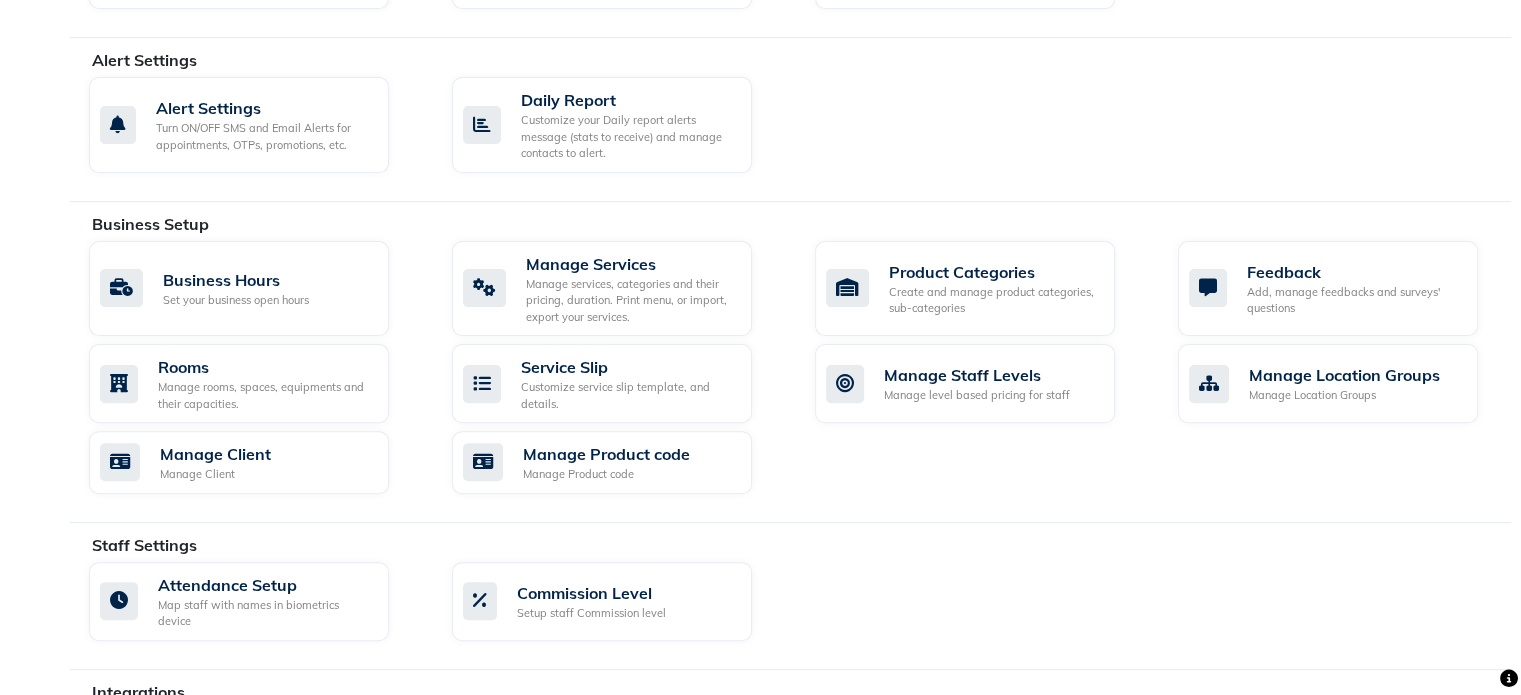 scroll, scrollTop: 566, scrollLeft: 0, axis: vertical 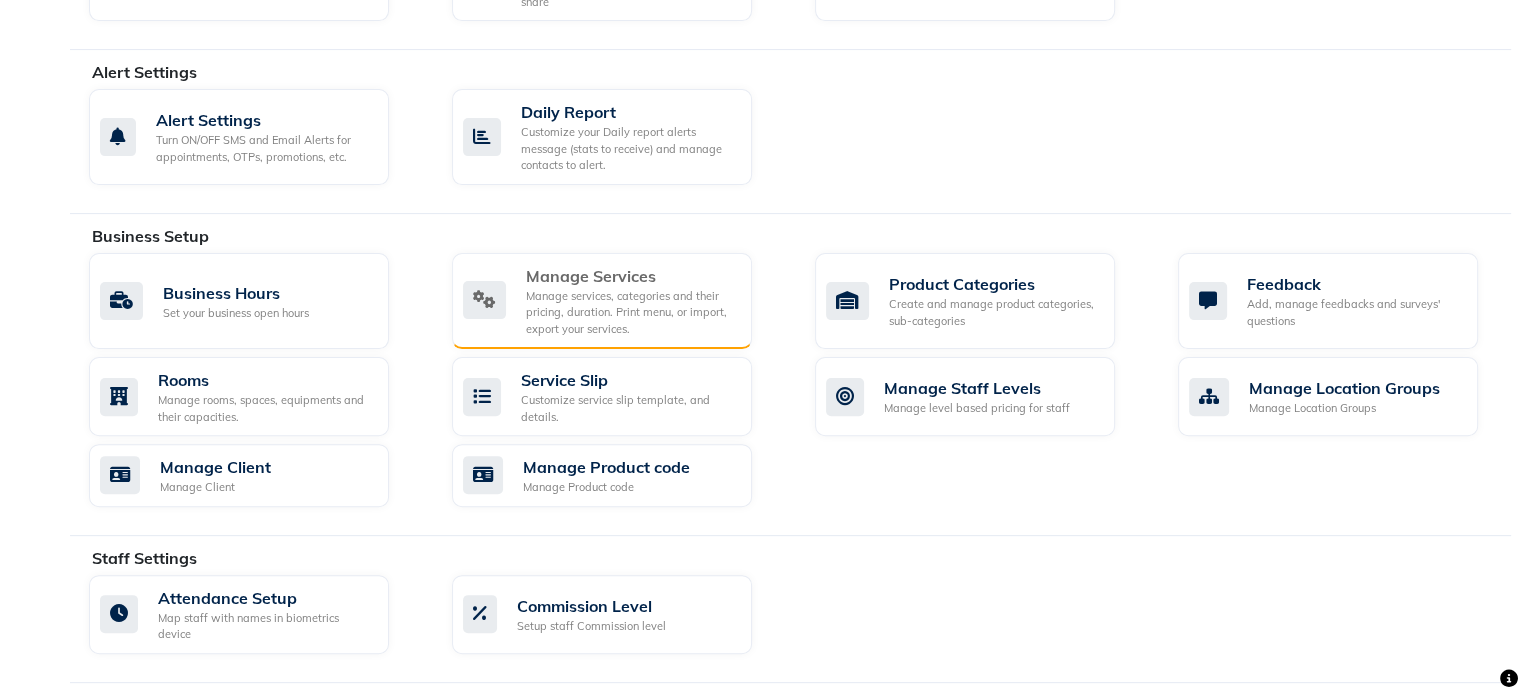 click on "Manage services, categories and their pricing, duration. Print menu, or import, export your services." 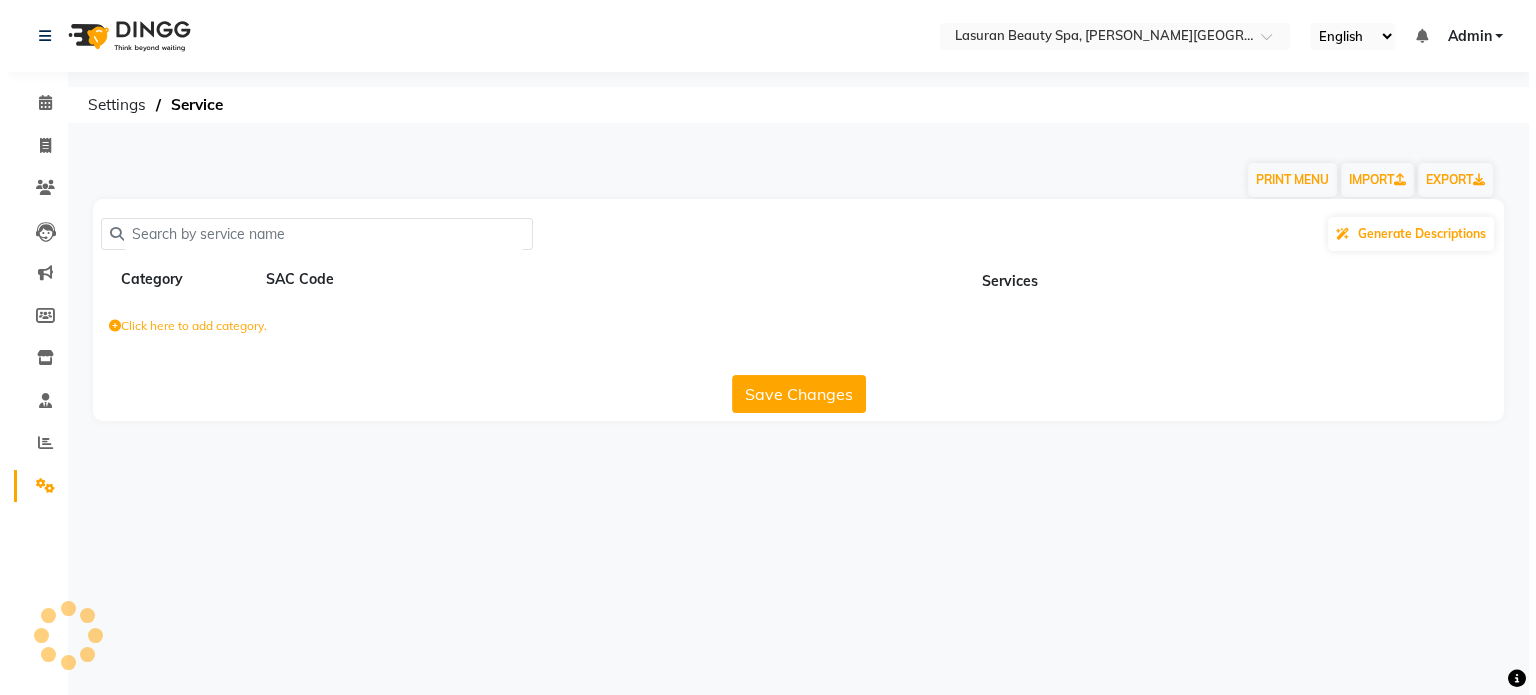 scroll, scrollTop: 0, scrollLeft: 0, axis: both 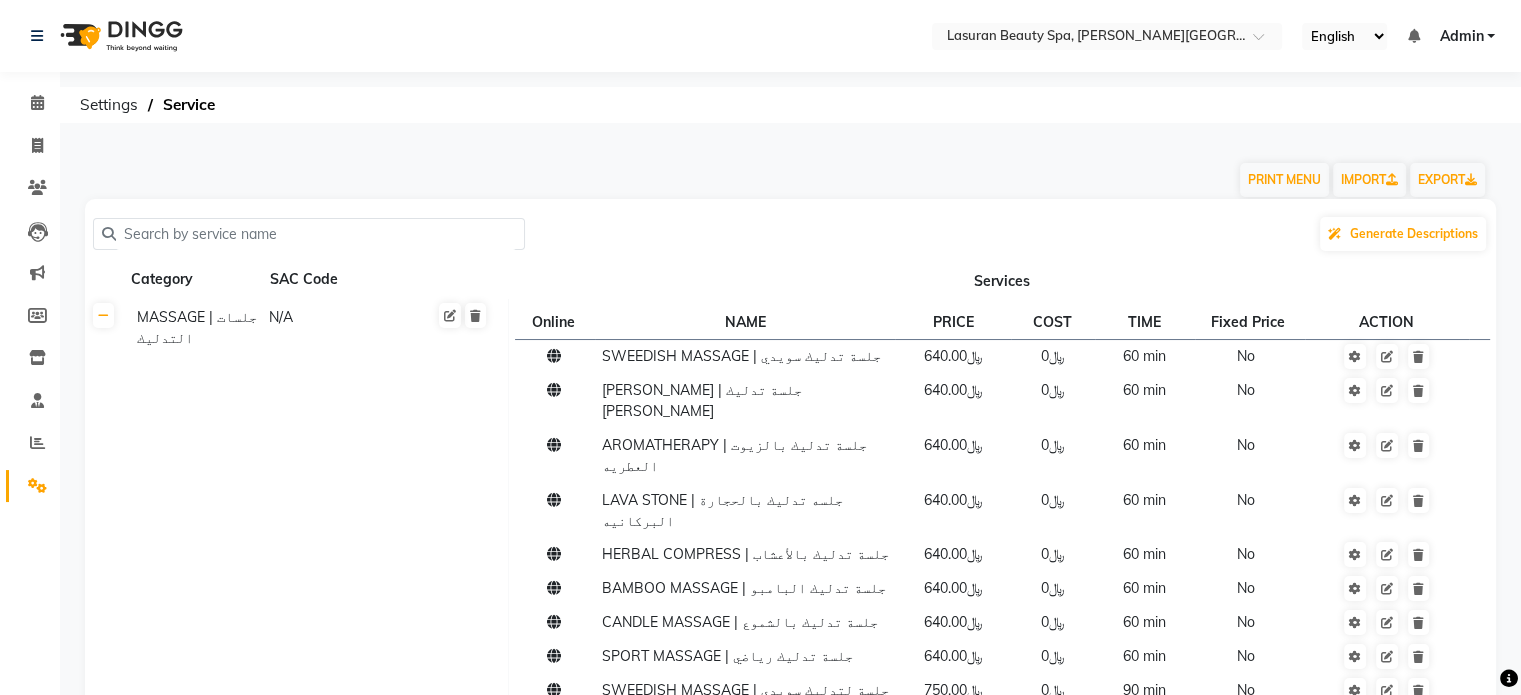 click 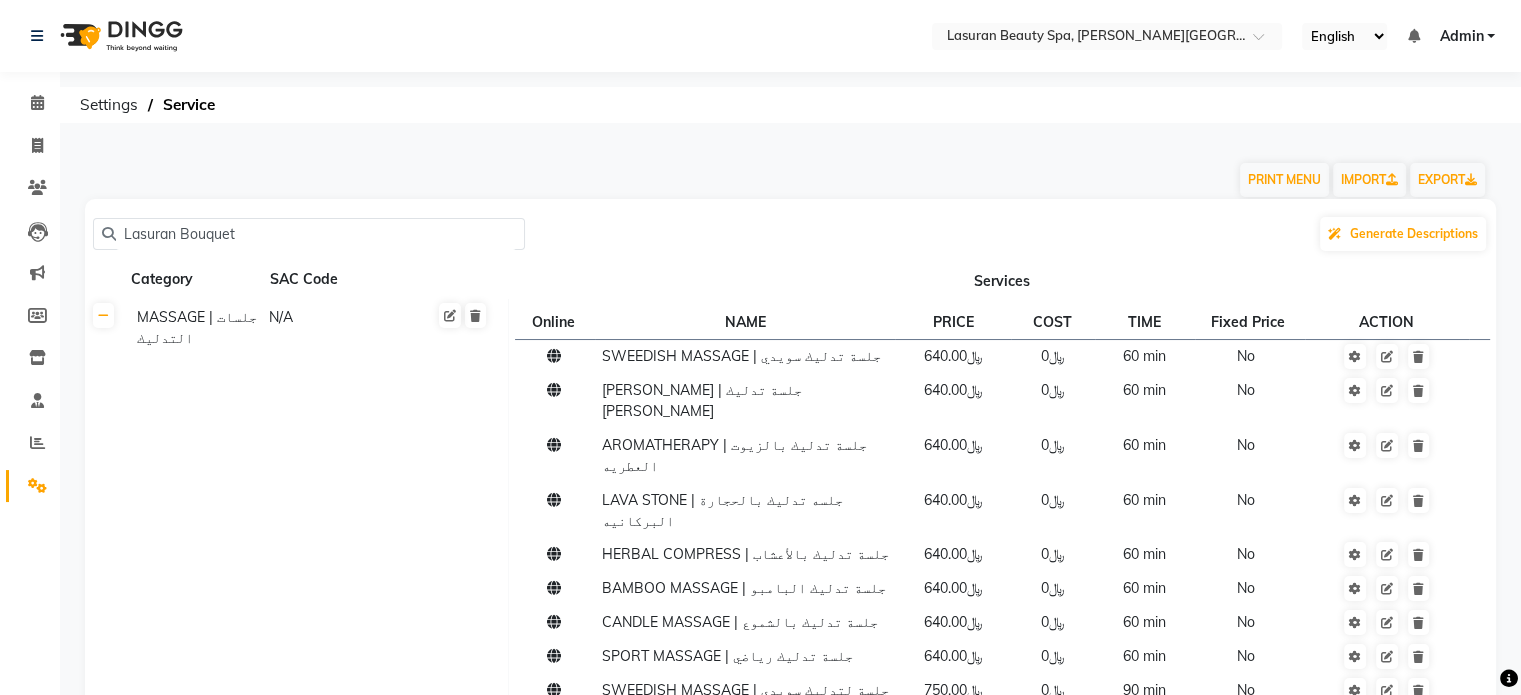 type on "Lasuran Bouquet" 